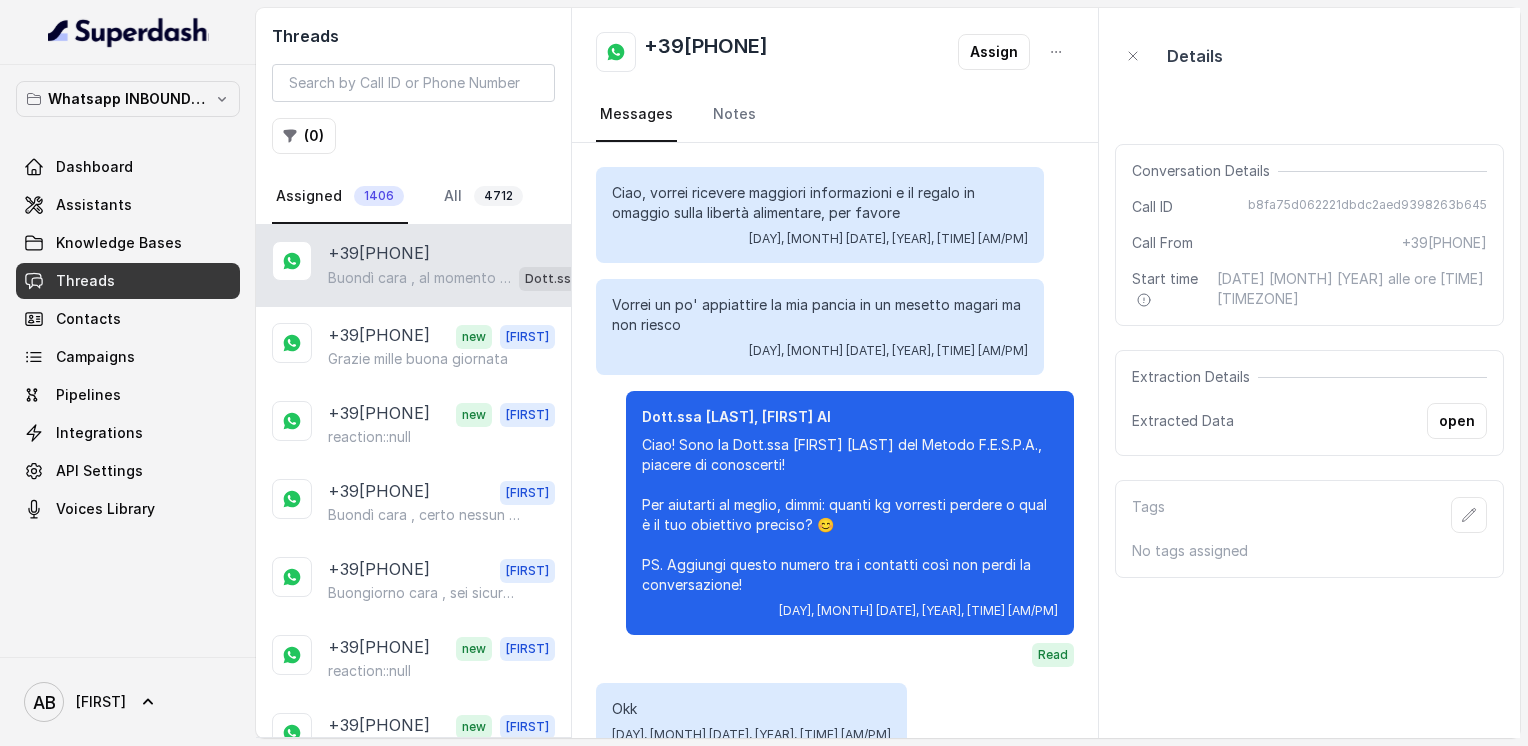 scroll, scrollTop: 0, scrollLeft: 0, axis: both 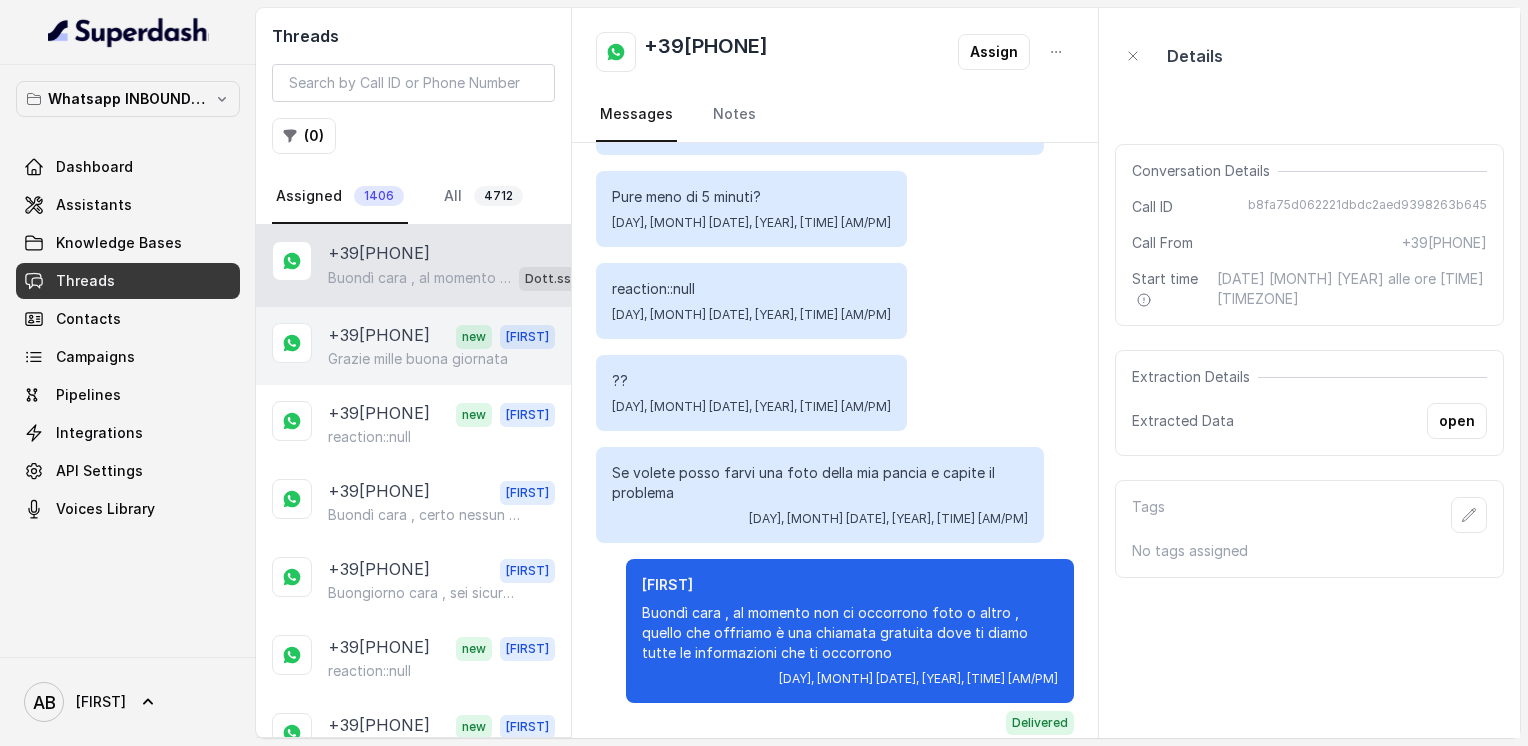 click on "Grazie mille buona giornata" at bounding box center (418, 359) 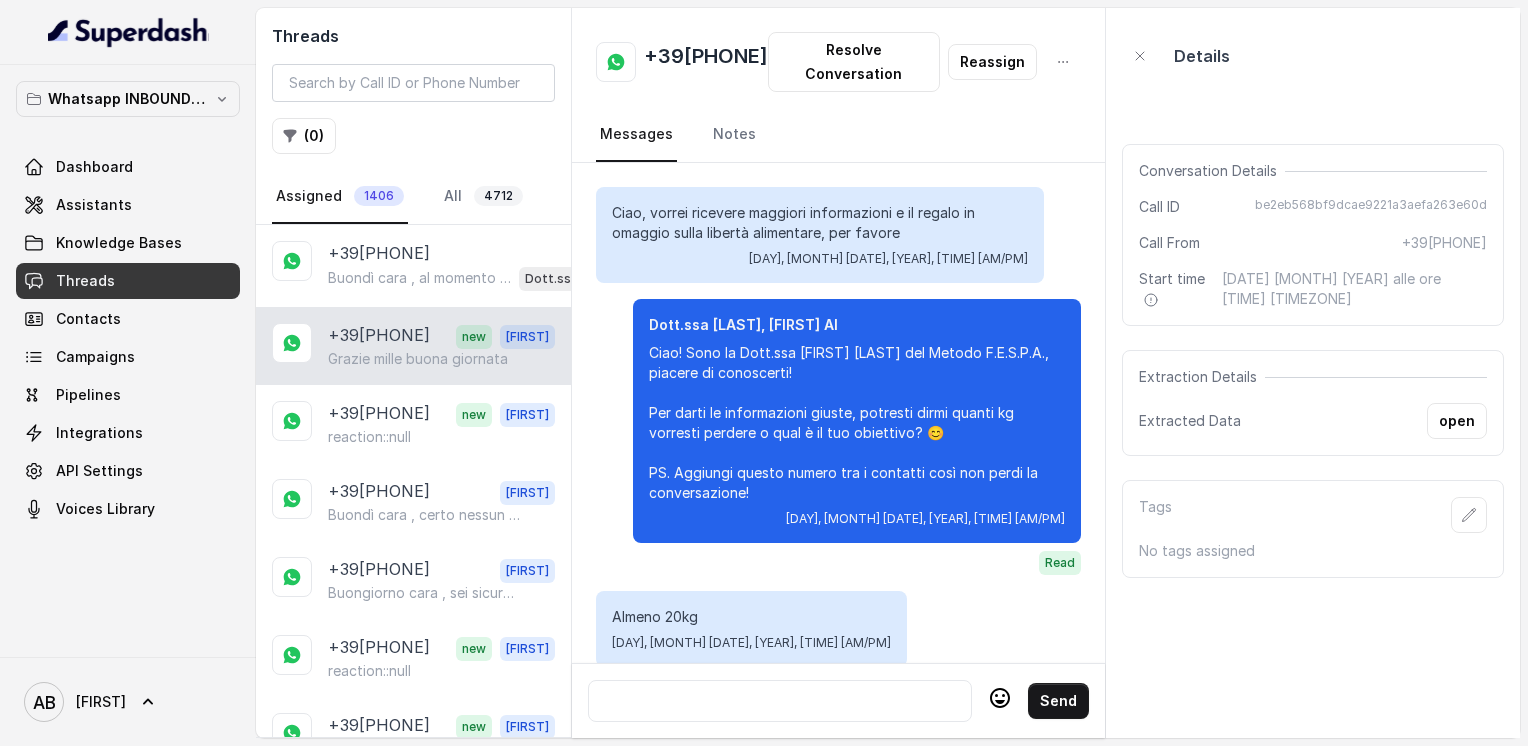 scroll, scrollTop: 1648, scrollLeft: 0, axis: vertical 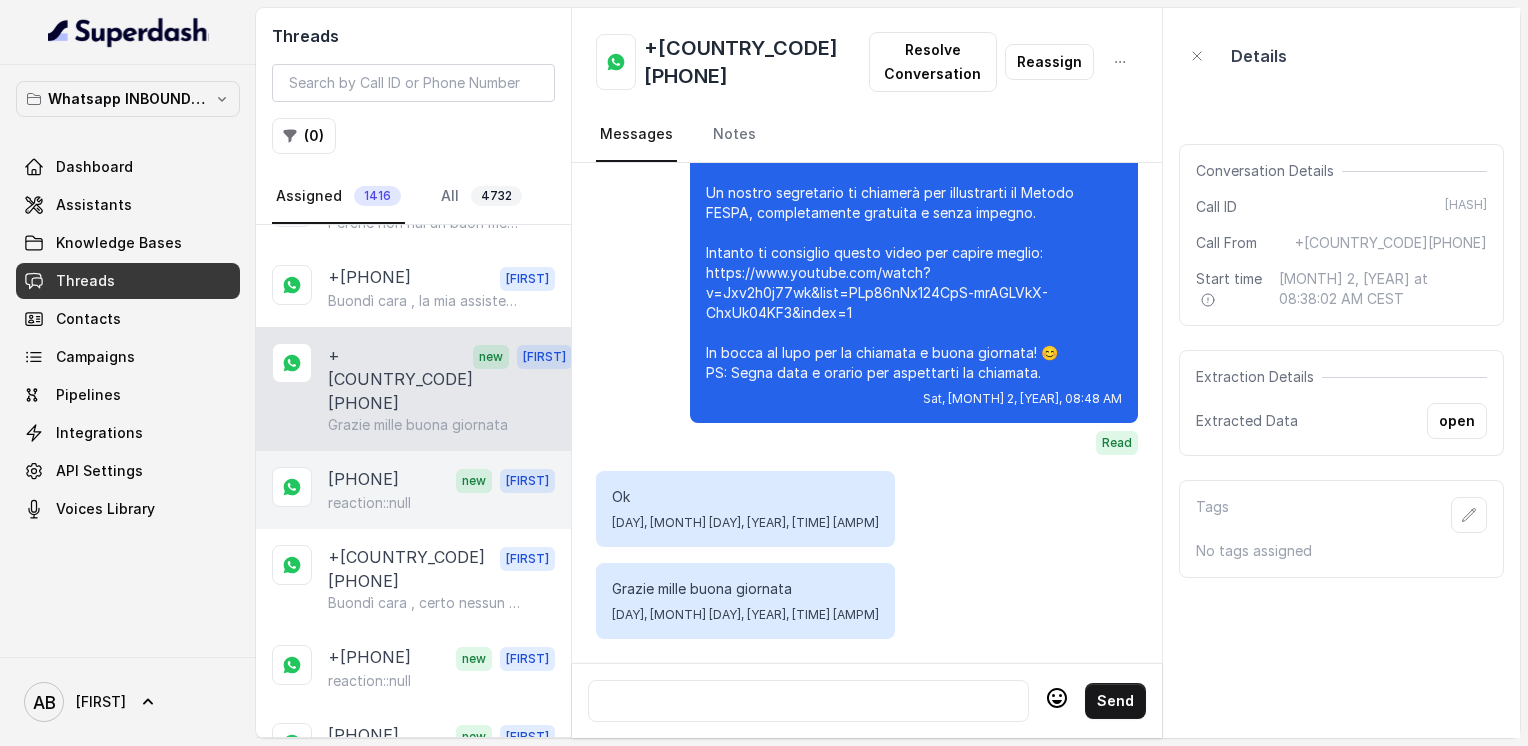 click on "[PHONE]" at bounding box center (363, 480) 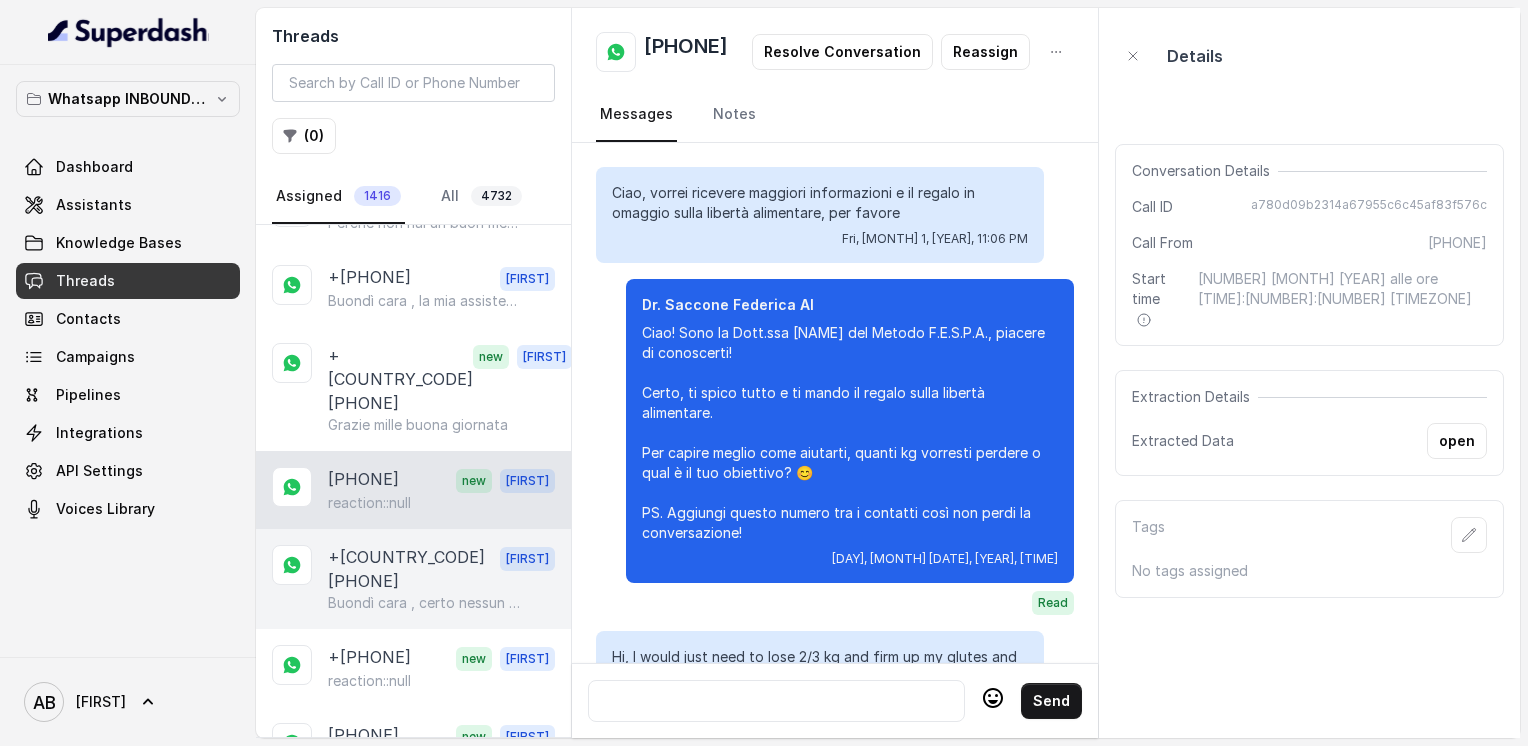 scroll, scrollTop: 1748, scrollLeft: 0, axis: vertical 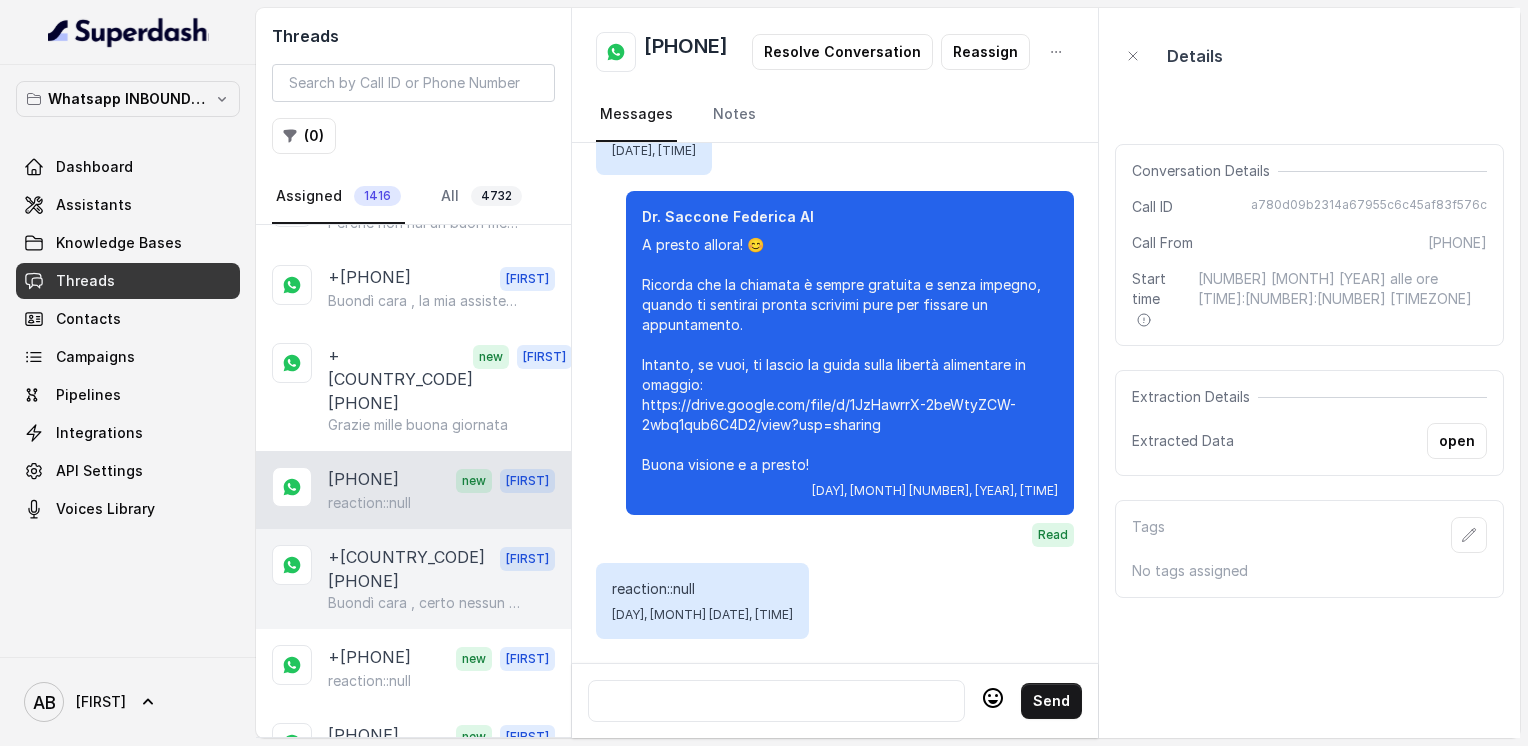 click on "+[COUNTRY_CODE][PHONE]" at bounding box center [414, 569] 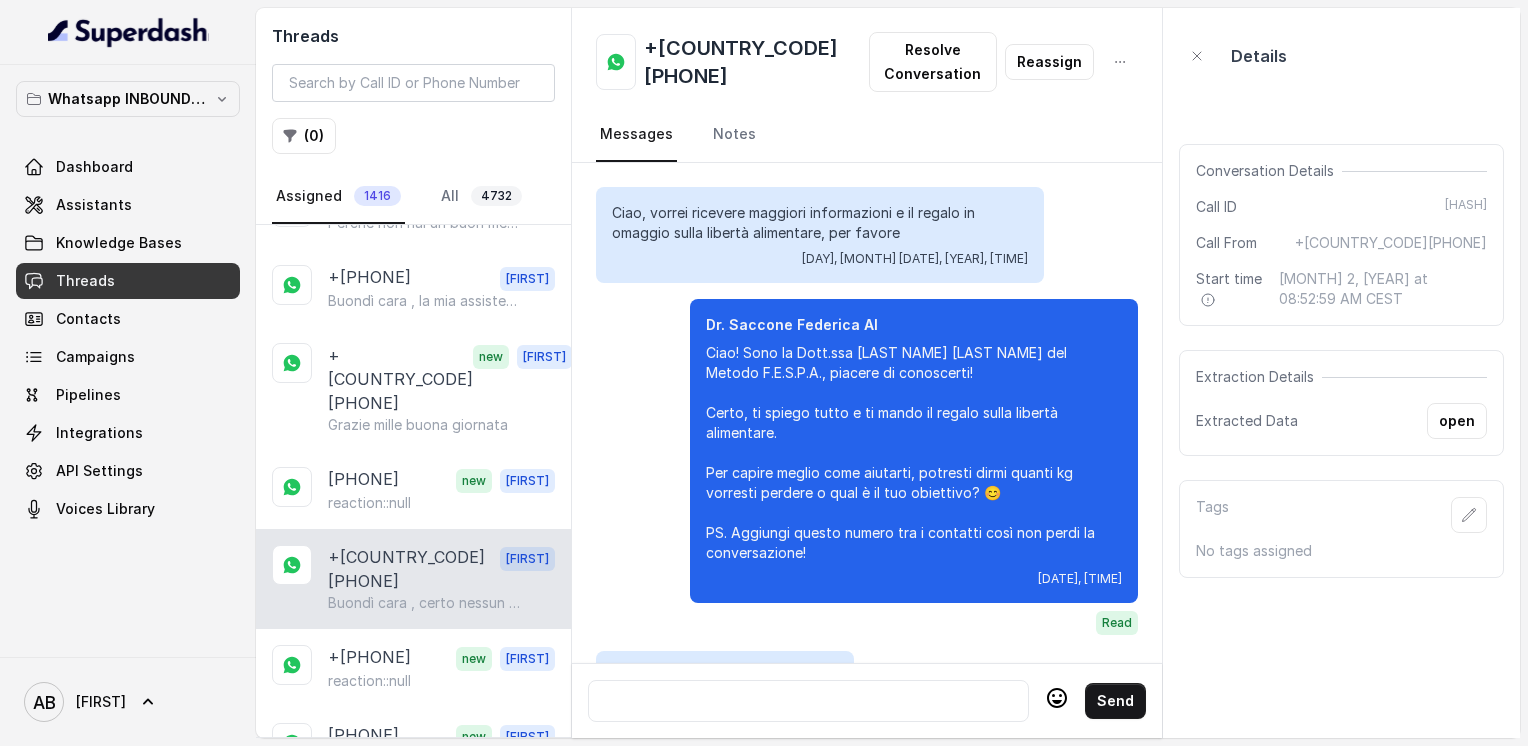 scroll, scrollTop: 2112, scrollLeft: 0, axis: vertical 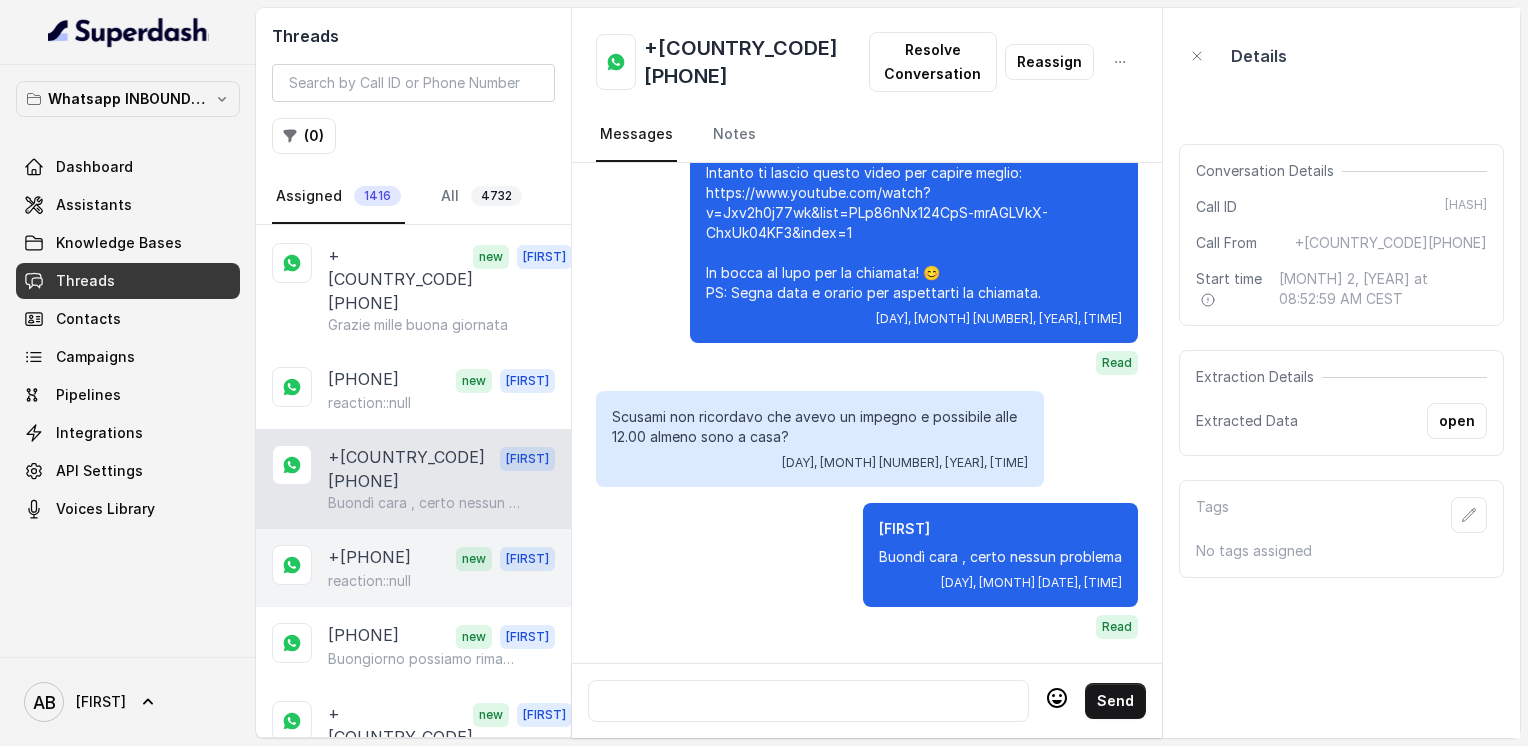 click on "[PHONE] new [NAME] reaction::null" at bounding box center (413, 568) 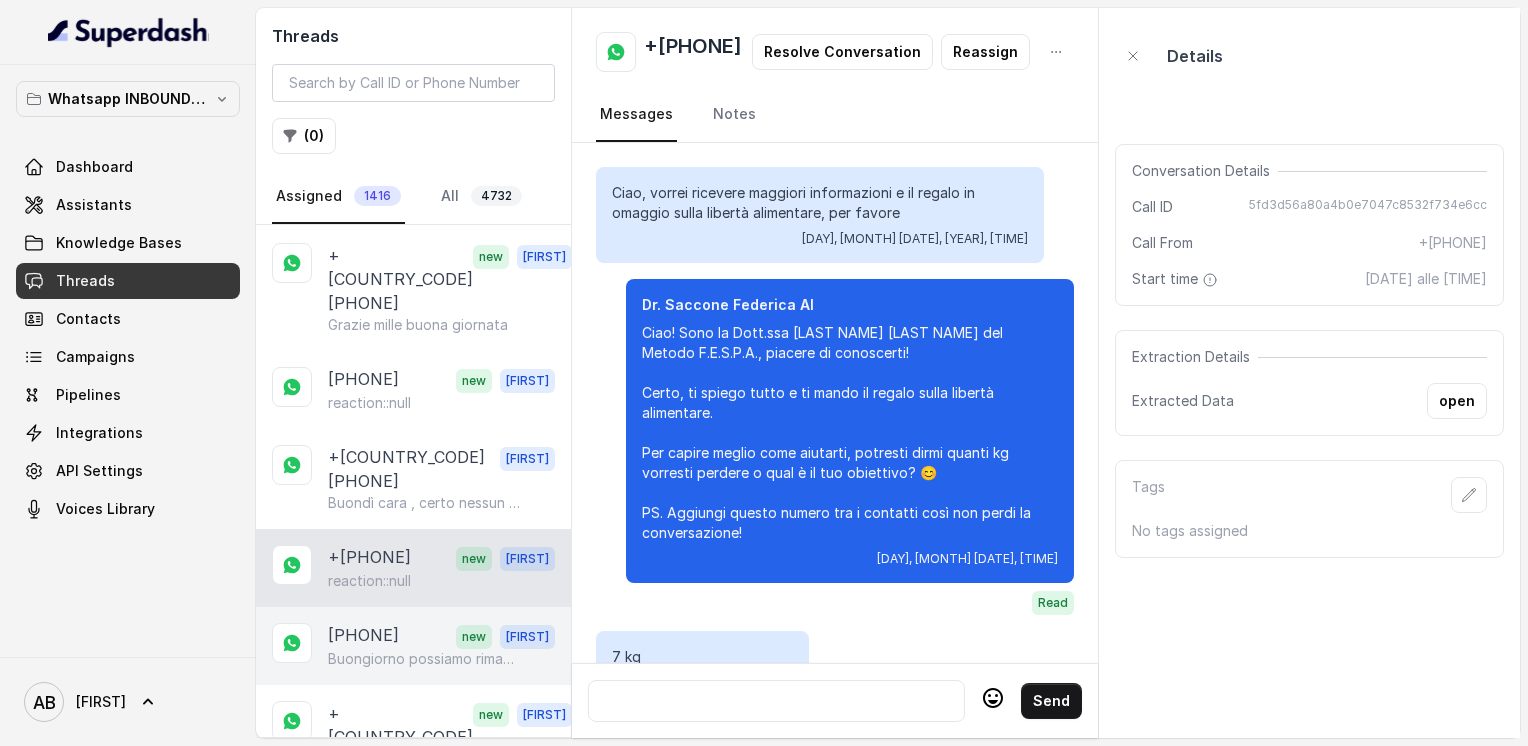 click on "+[PHONE]  new Alessandro Buongiorno possiamo rimandare la telefonata a settimana prossima. Oggi sto a lavoro mi hanno cambiato l ' orario. Grazie" at bounding box center [413, 646] 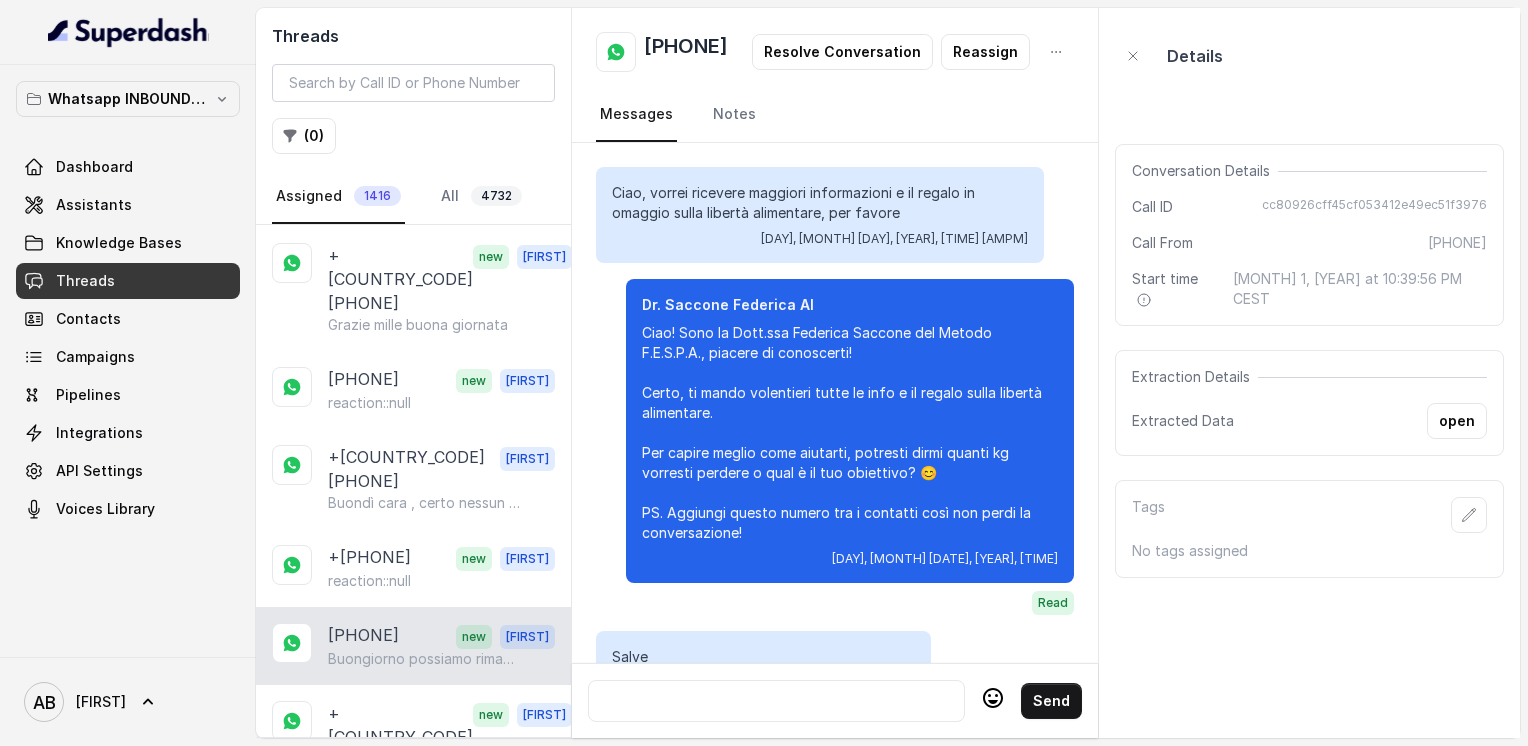 scroll, scrollTop: 1940, scrollLeft: 0, axis: vertical 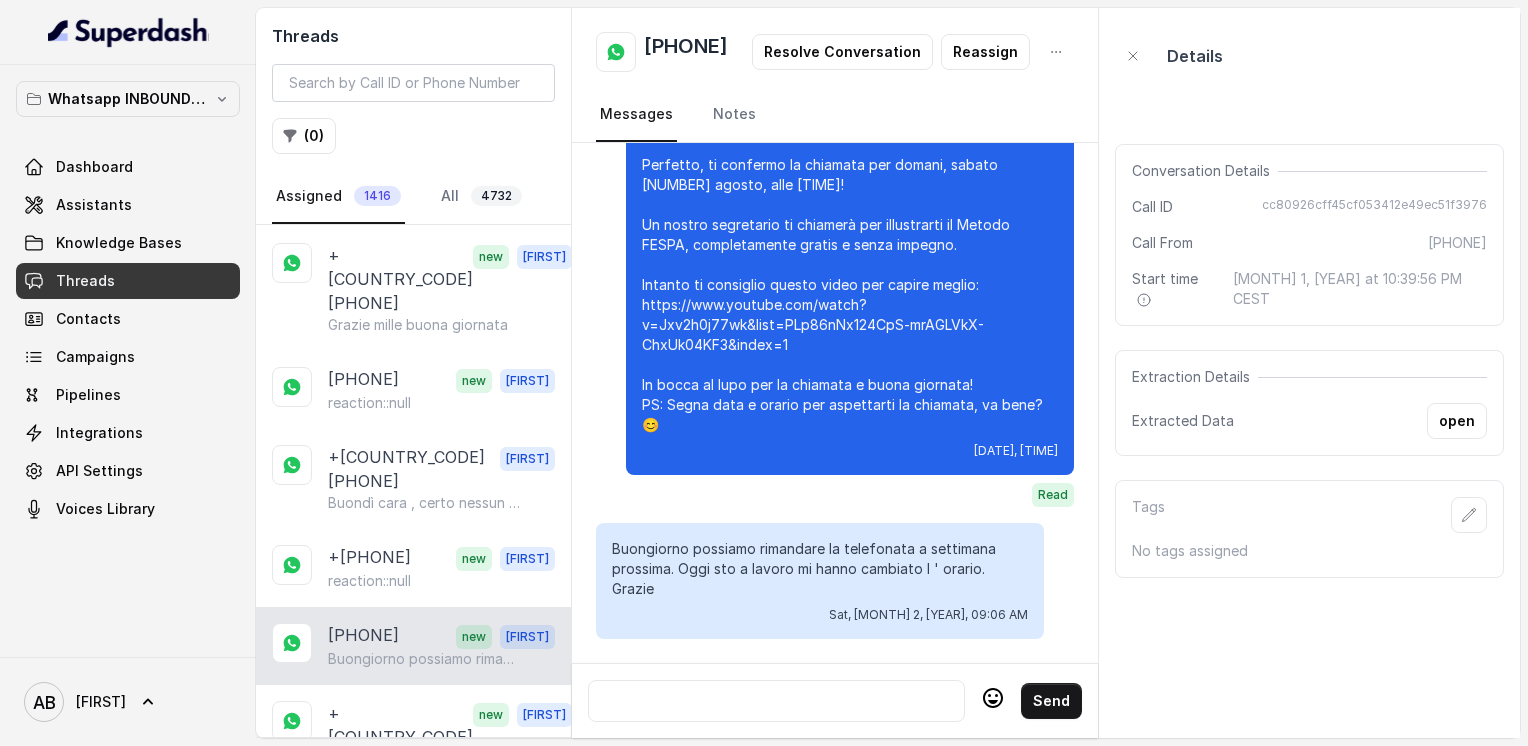 click at bounding box center (776, 701) 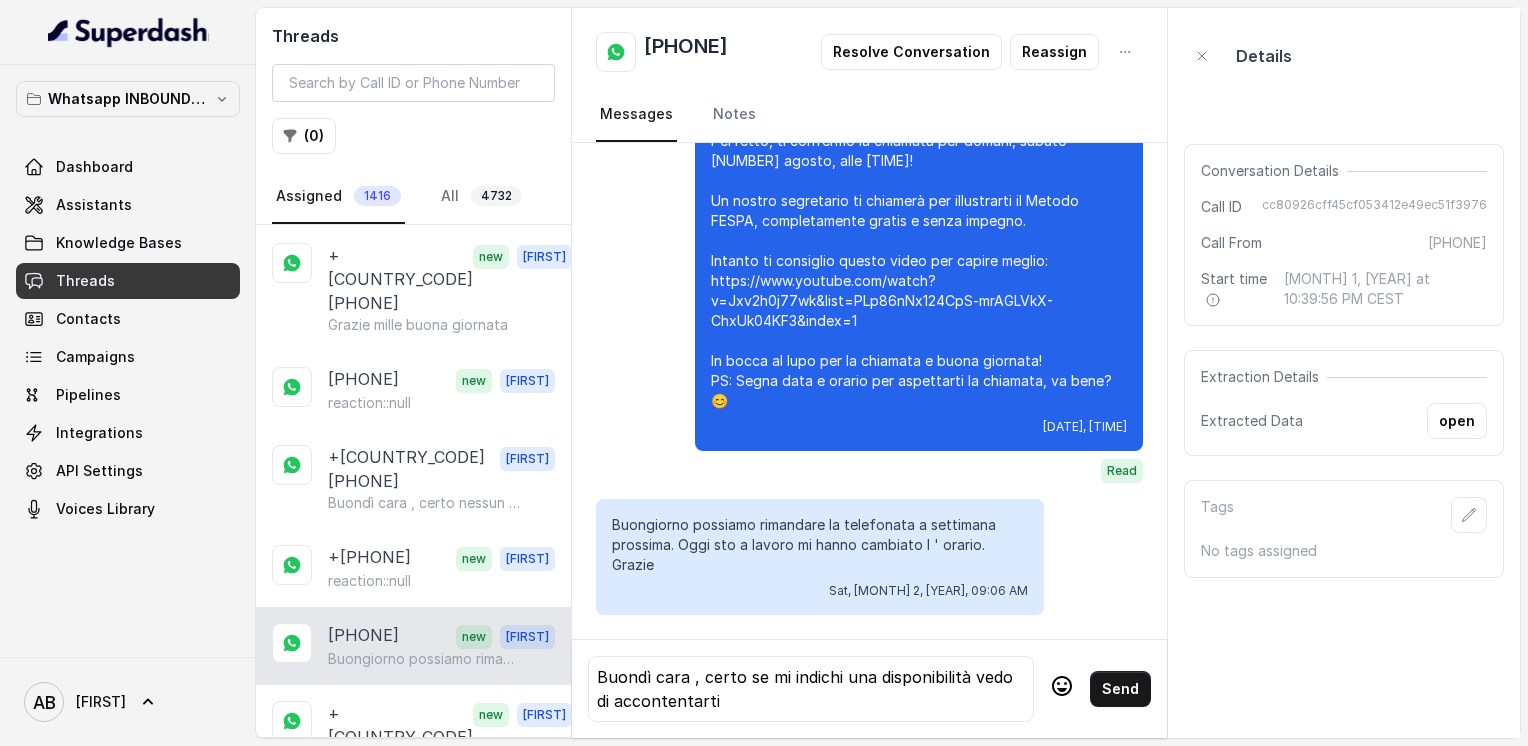 click 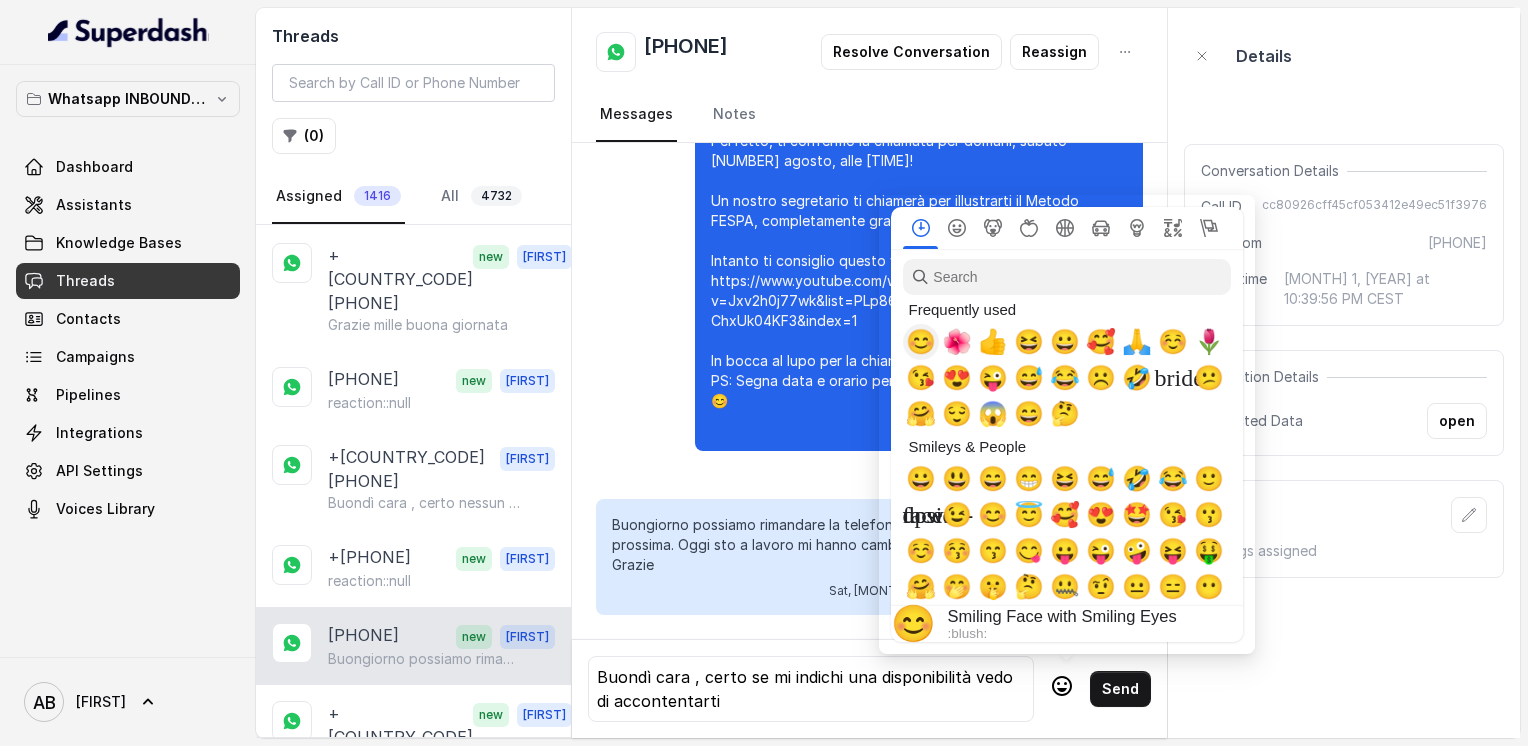 click on "😊" at bounding box center [921, 342] 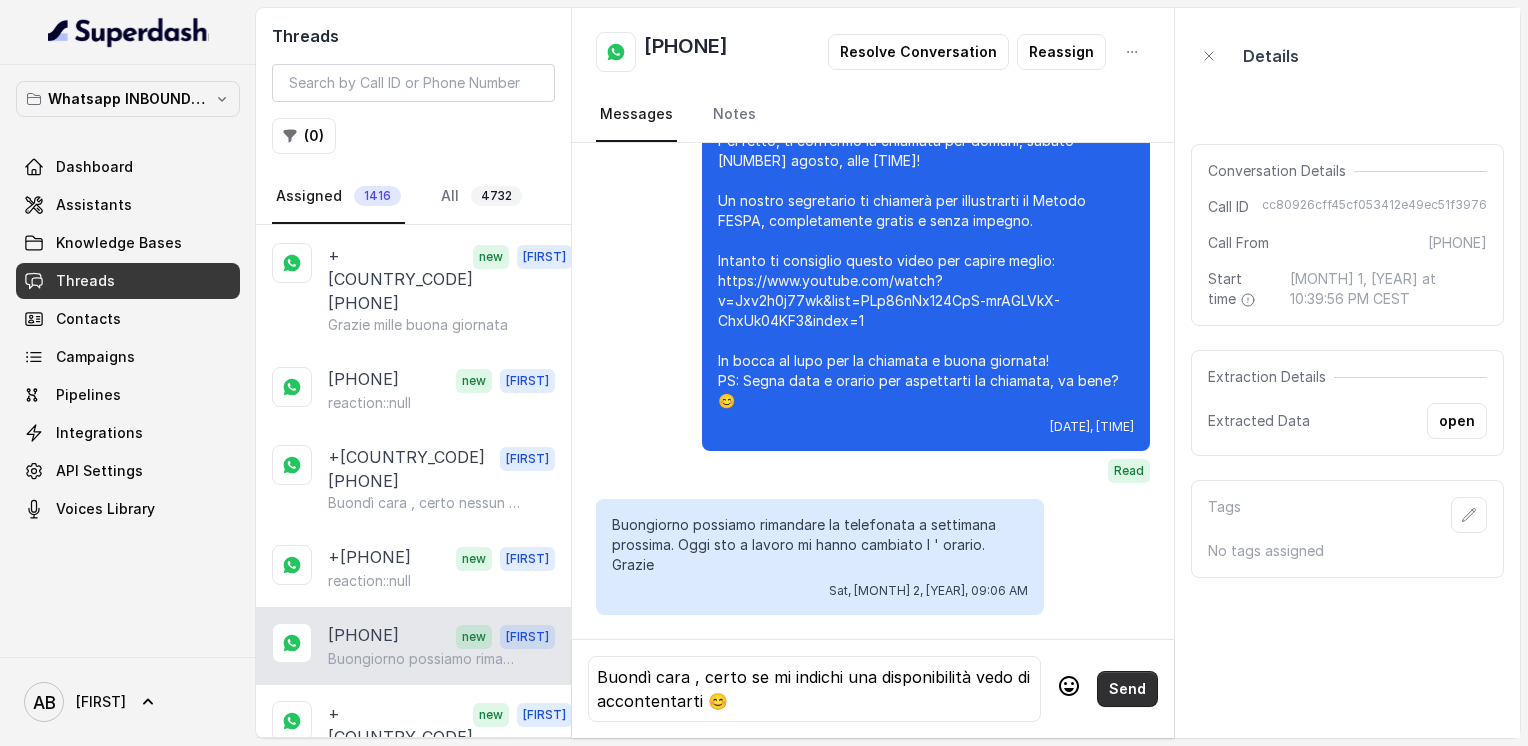 click on "Send" at bounding box center [1127, 689] 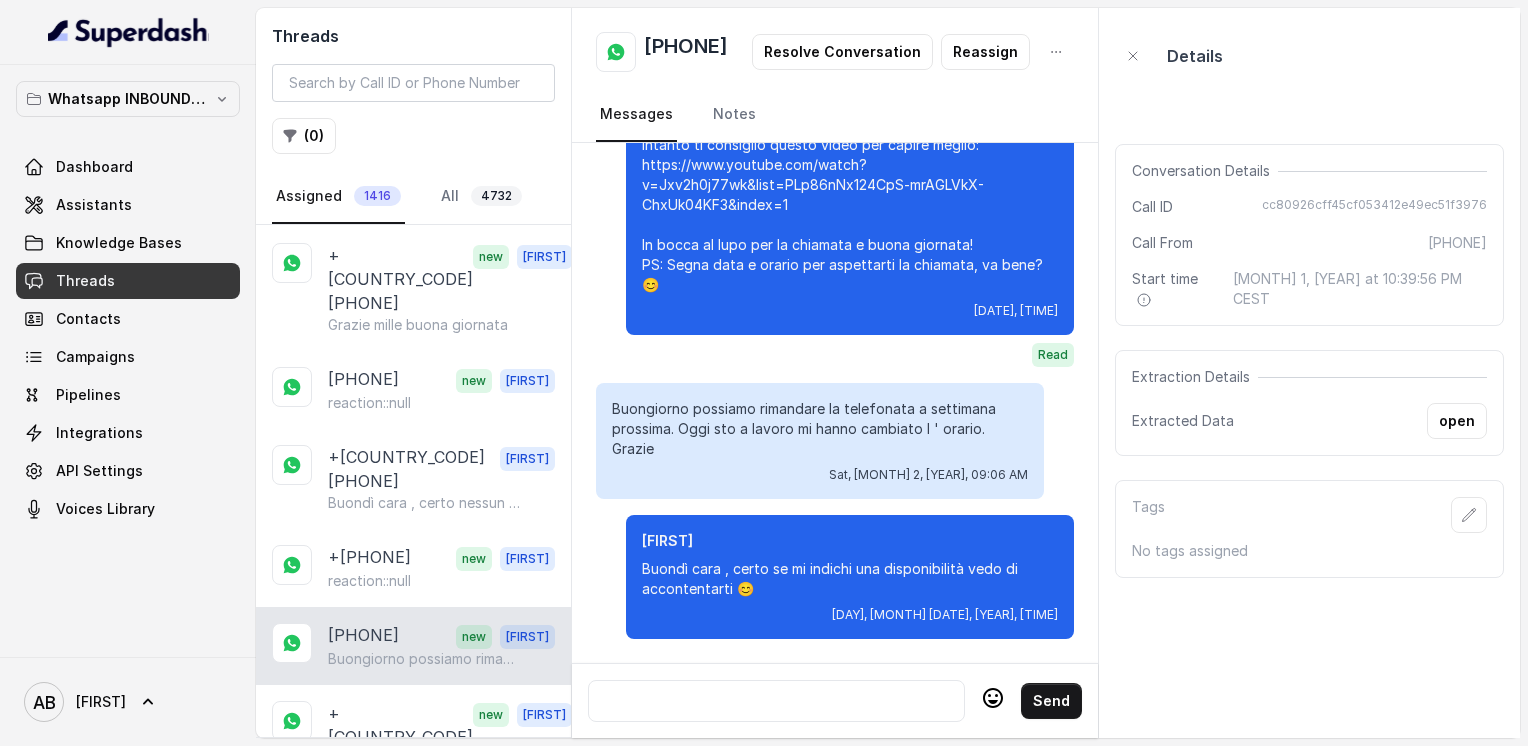scroll, scrollTop: 2080, scrollLeft: 0, axis: vertical 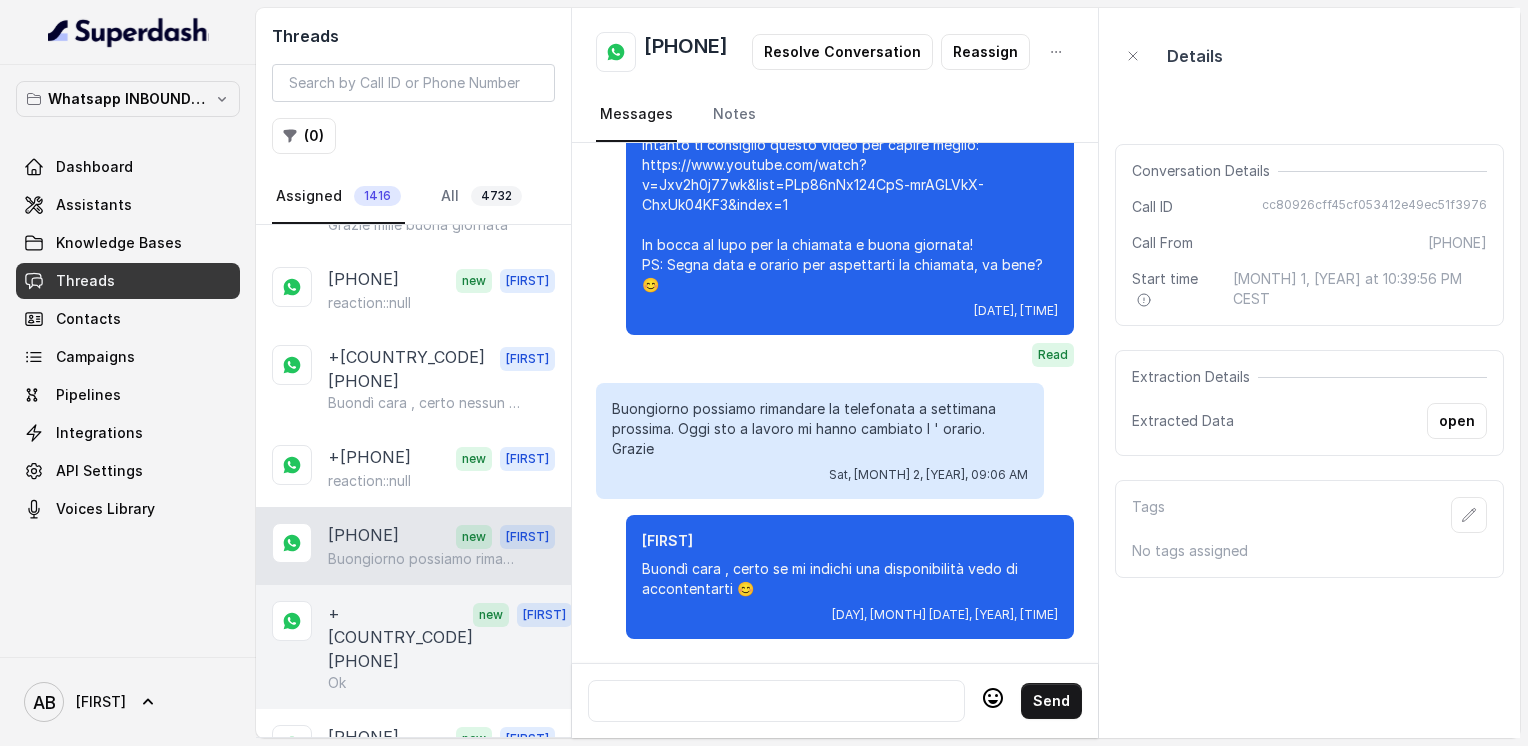 click on "+[COUNTRY_CODE][PHONE]" at bounding box center (400, 637) 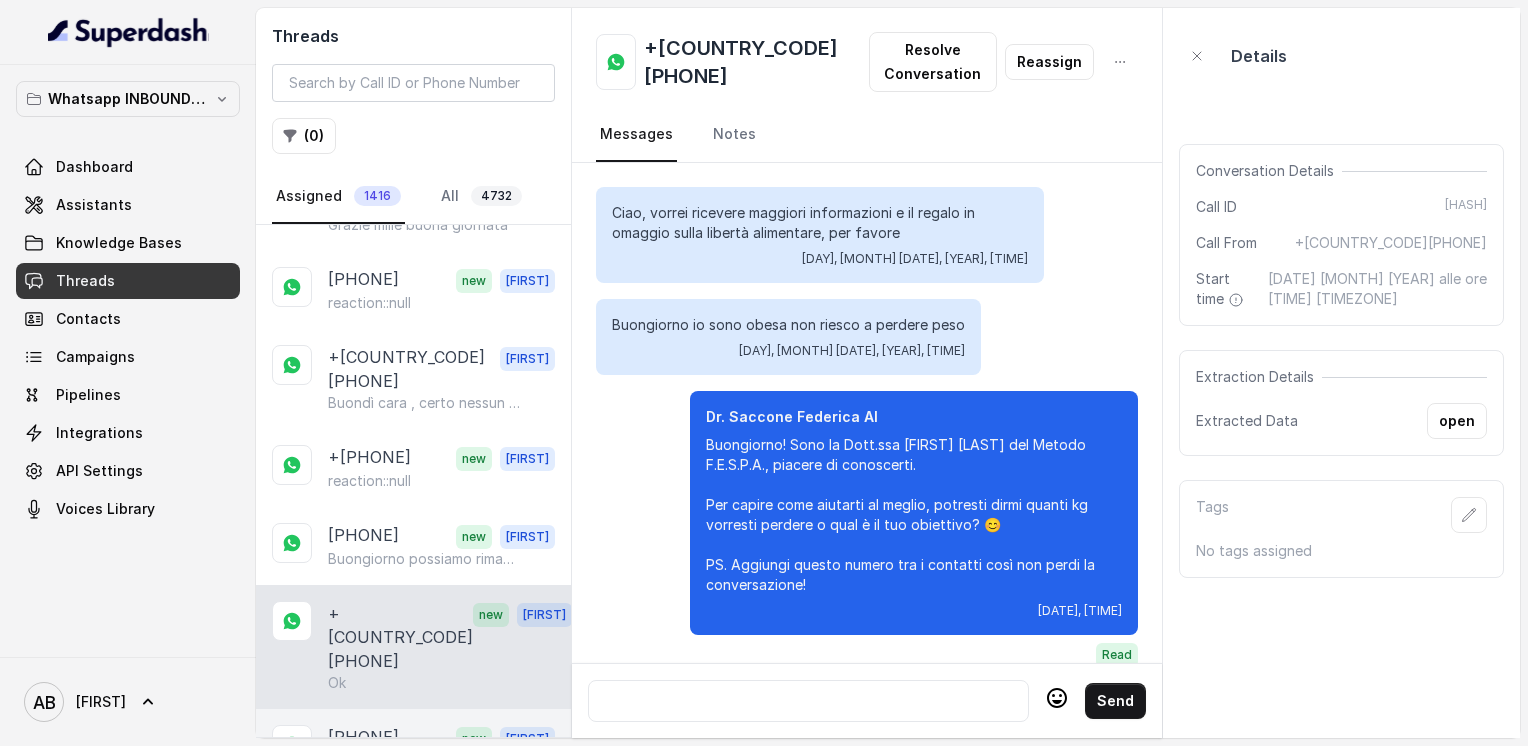 scroll, scrollTop: 3400, scrollLeft: 0, axis: vertical 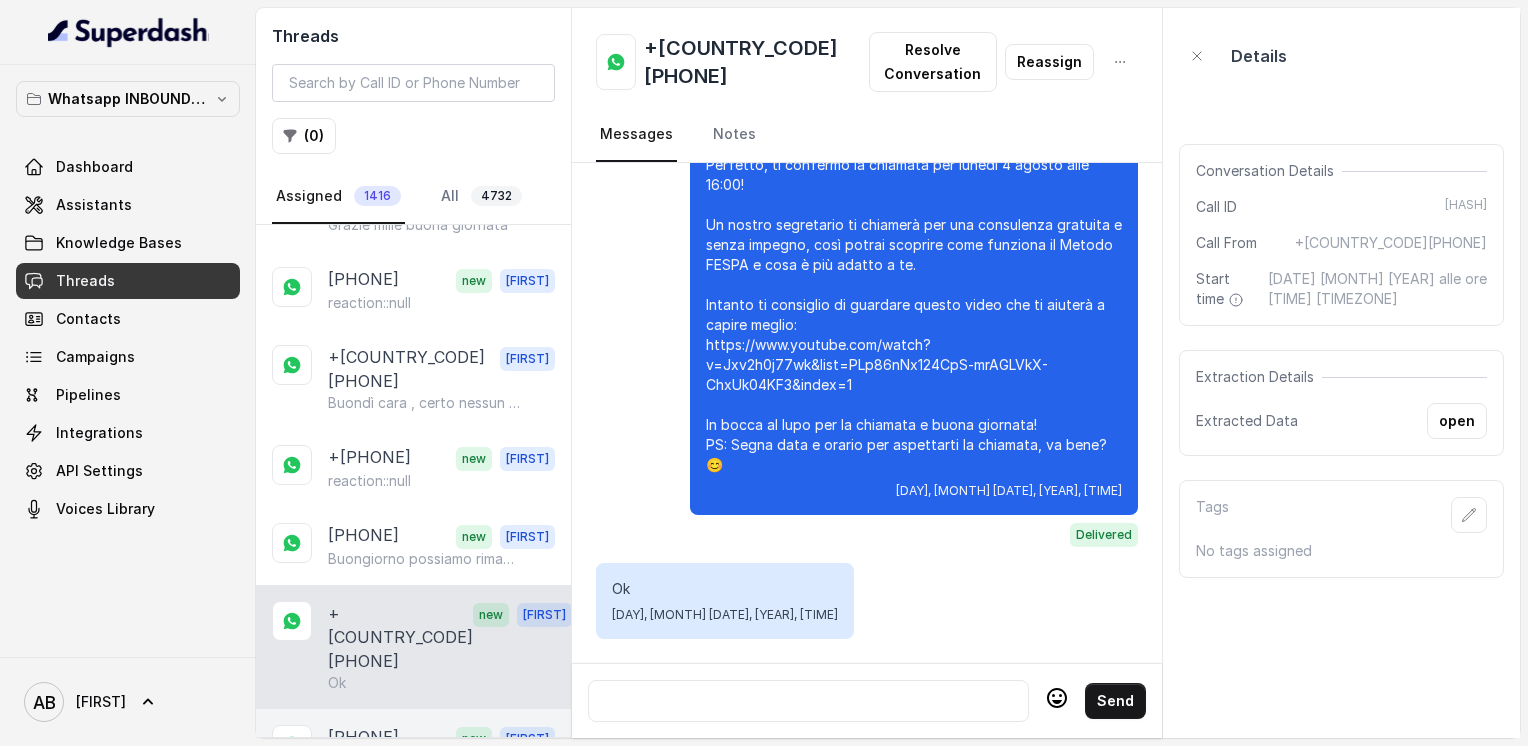 click on "[PHONE]" at bounding box center (363, 738) 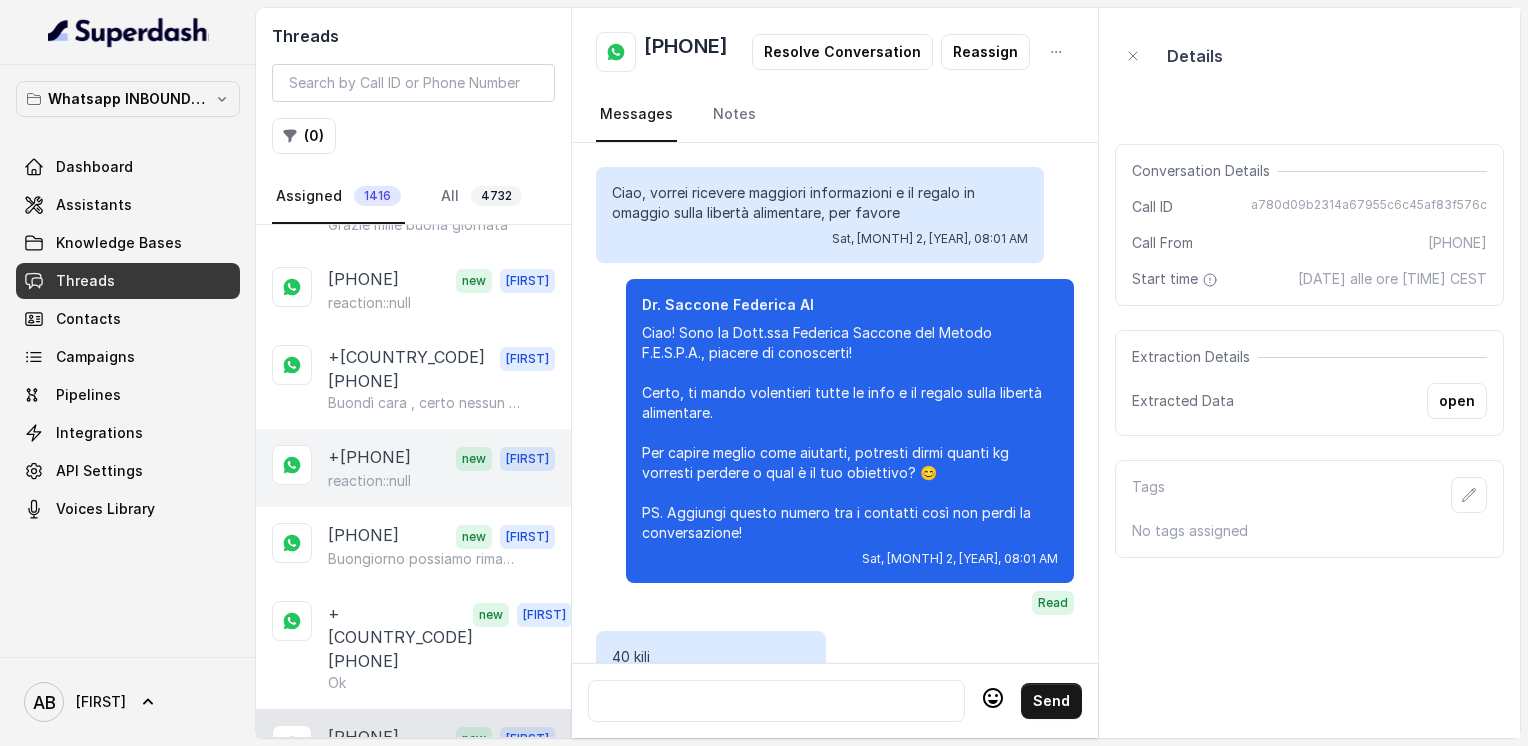 scroll, scrollTop: 2212, scrollLeft: 0, axis: vertical 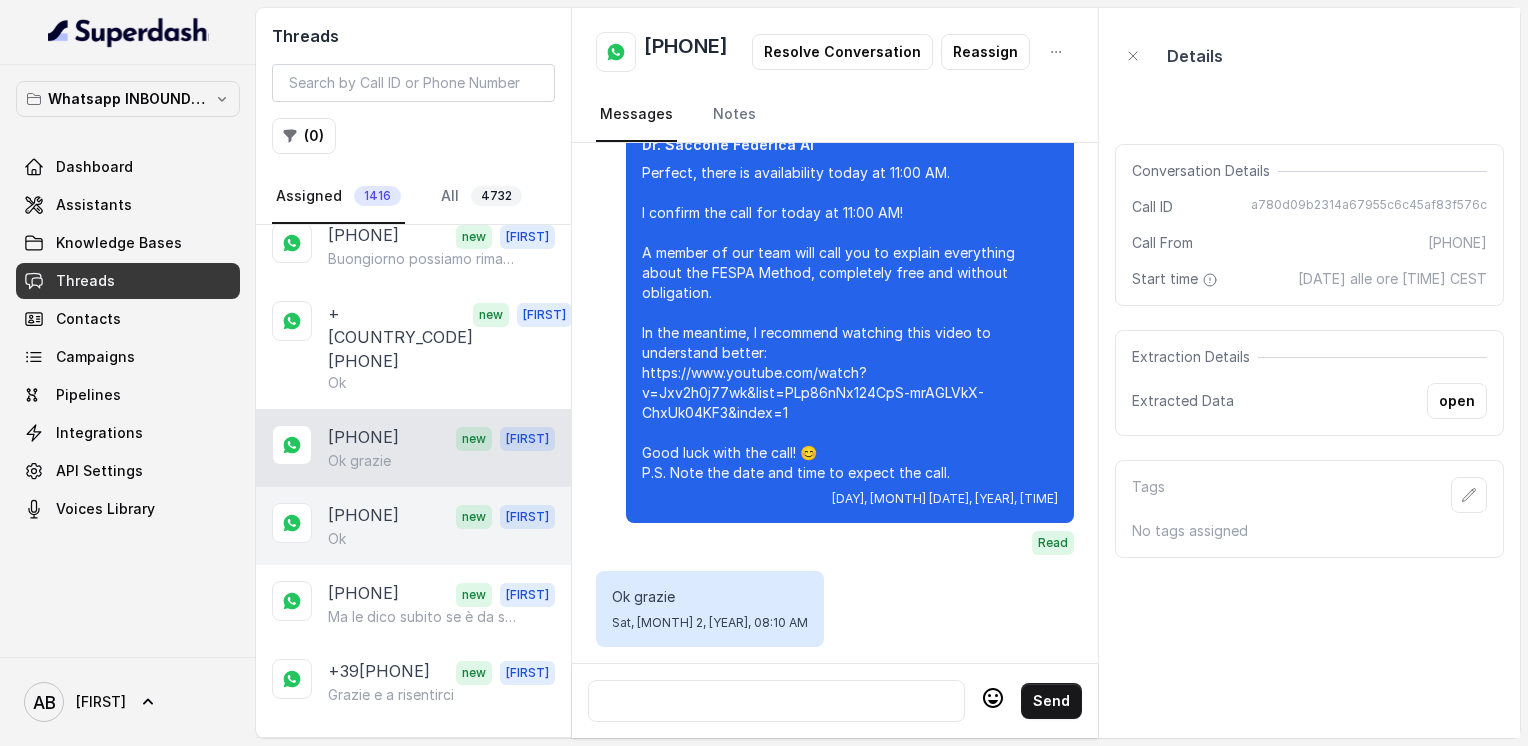 click on "Ok" at bounding box center [441, 539] 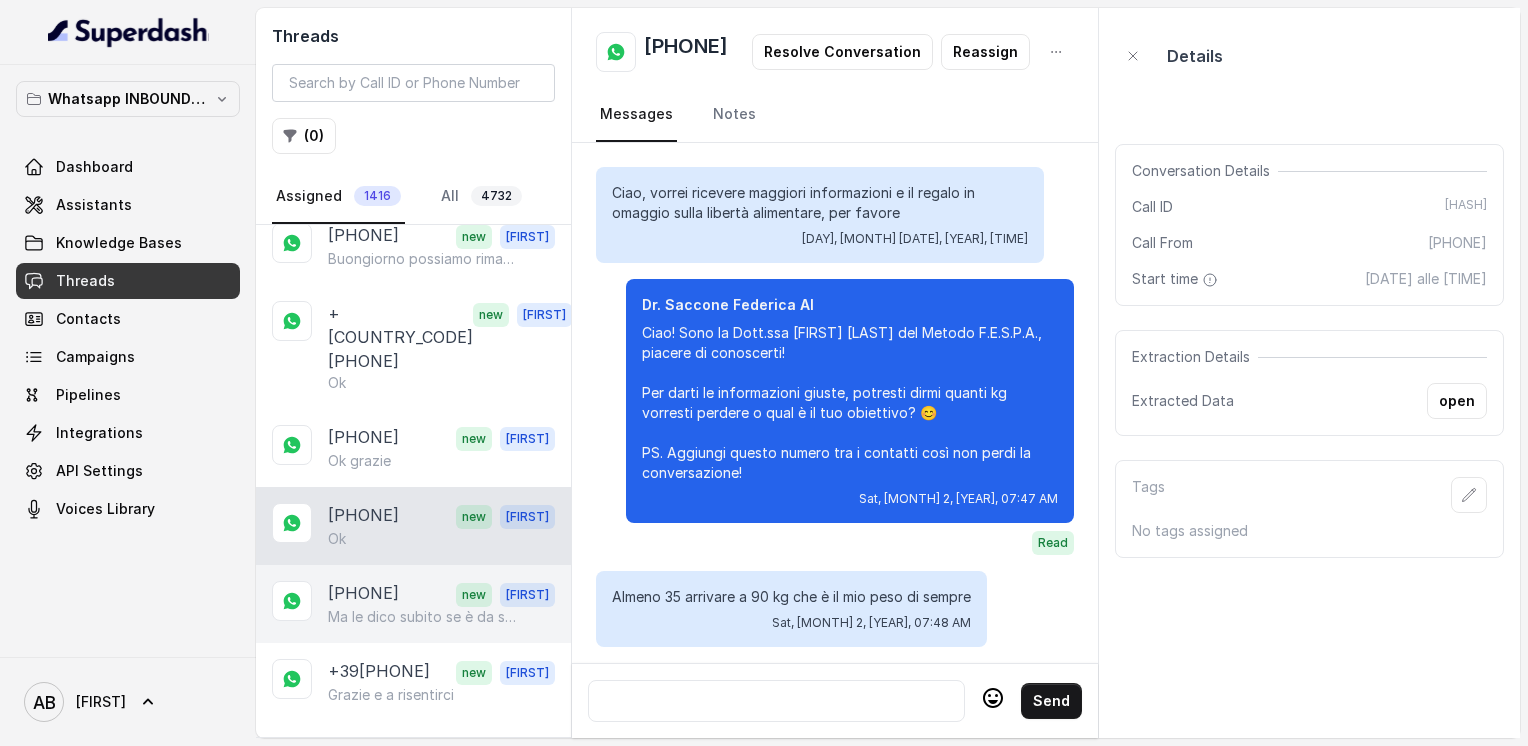 click on "Ma le dico subito se è da spendere qualcosa non me lo posso permettere...." at bounding box center [424, 617] 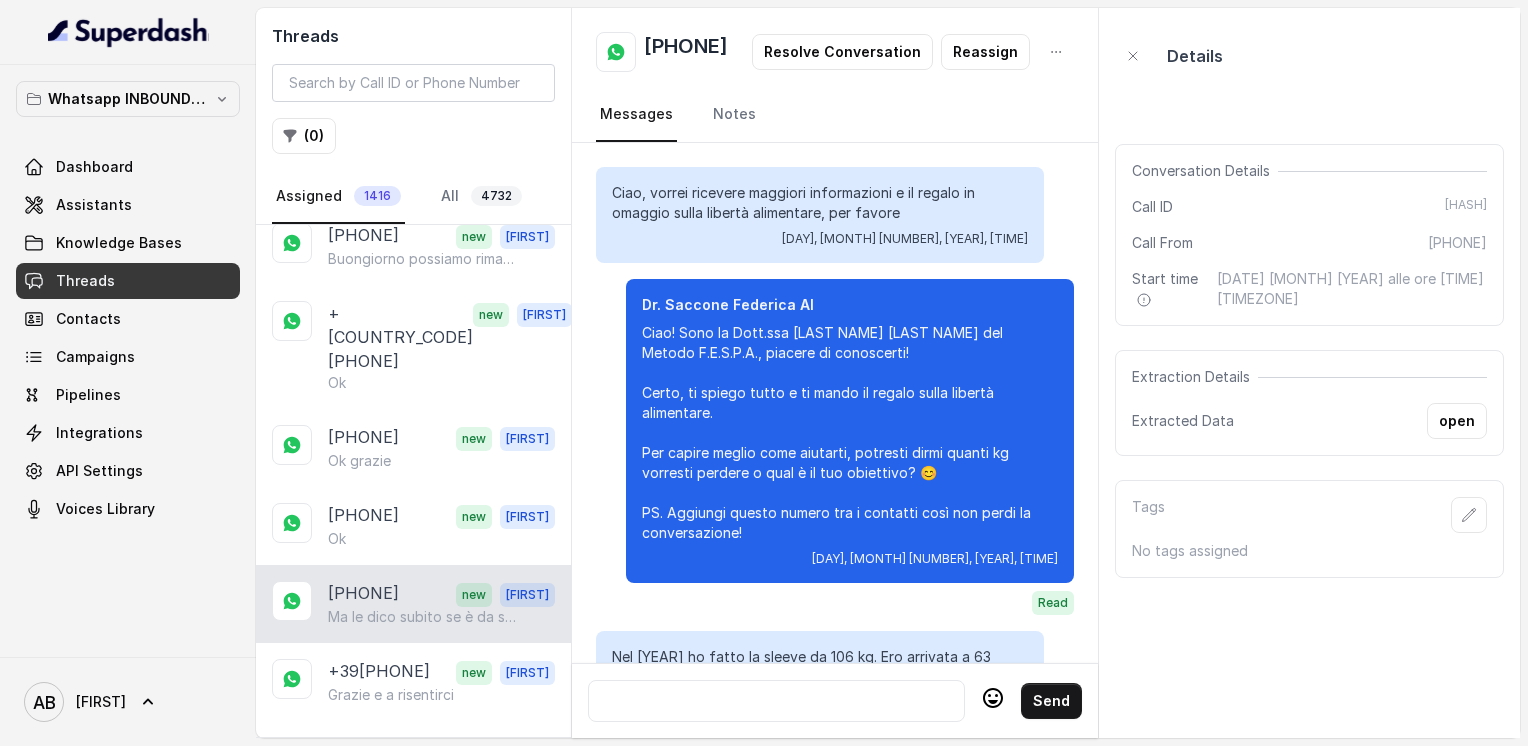 scroll, scrollTop: 2016, scrollLeft: 0, axis: vertical 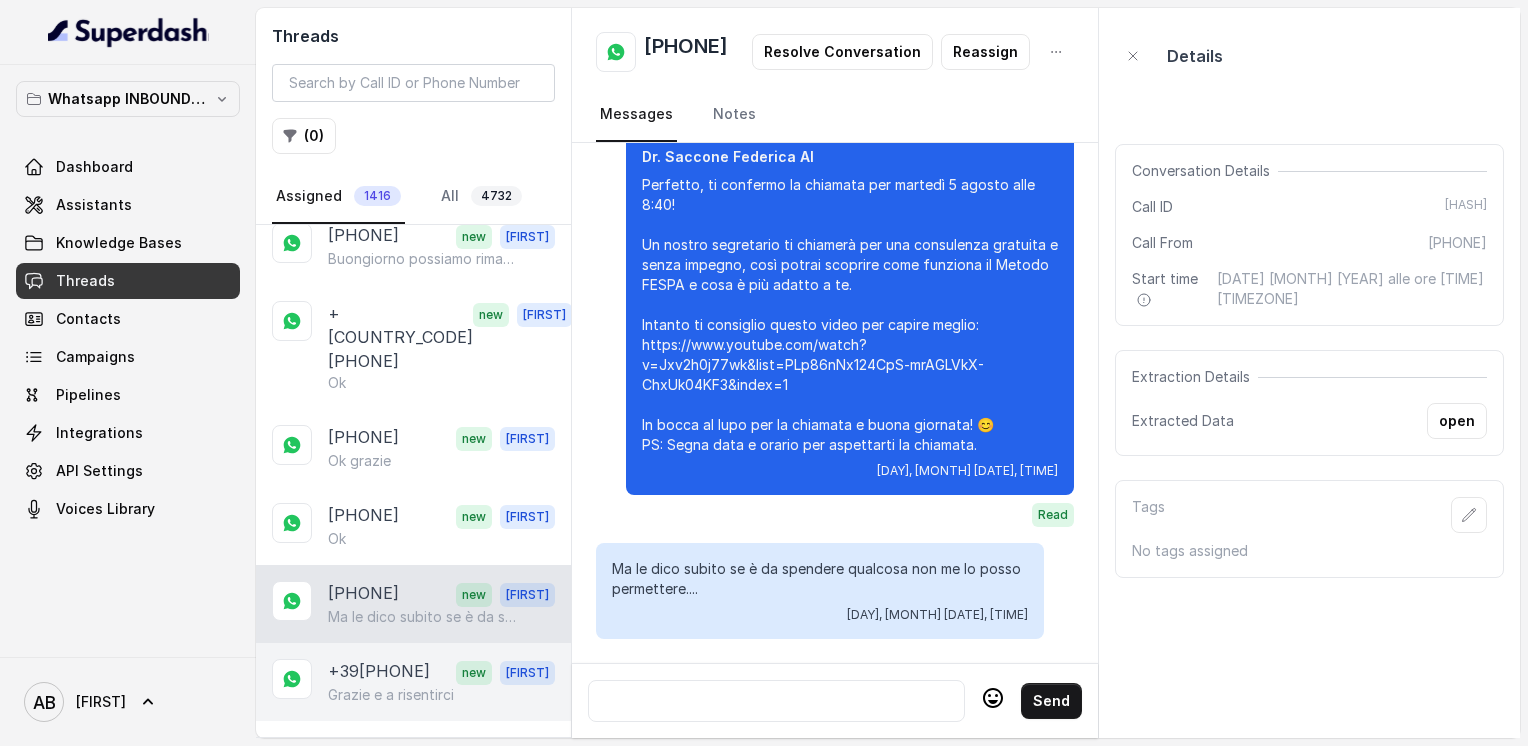 click on "Grazie e a risentirci" at bounding box center (391, 695) 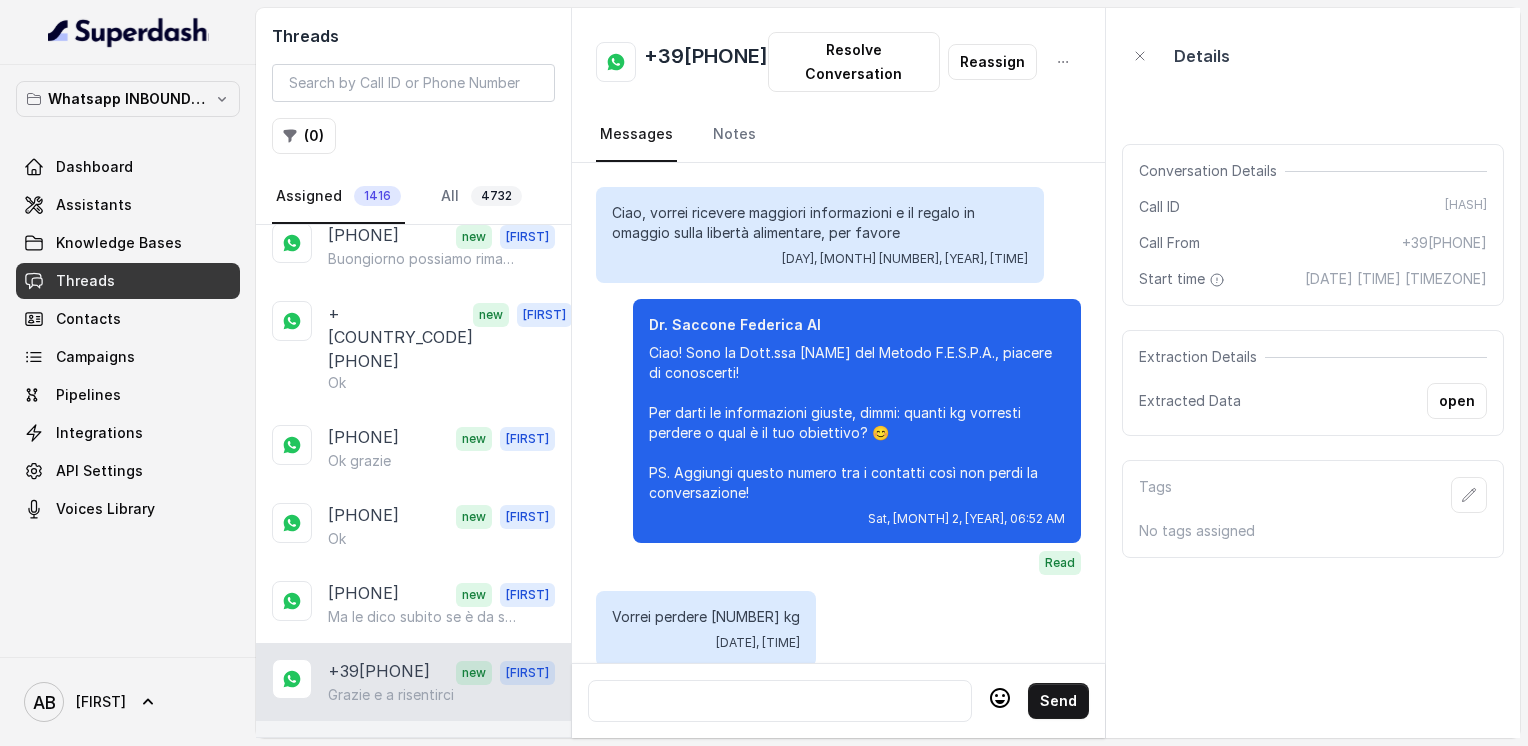 scroll, scrollTop: 1820, scrollLeft: 0, axis: vertical 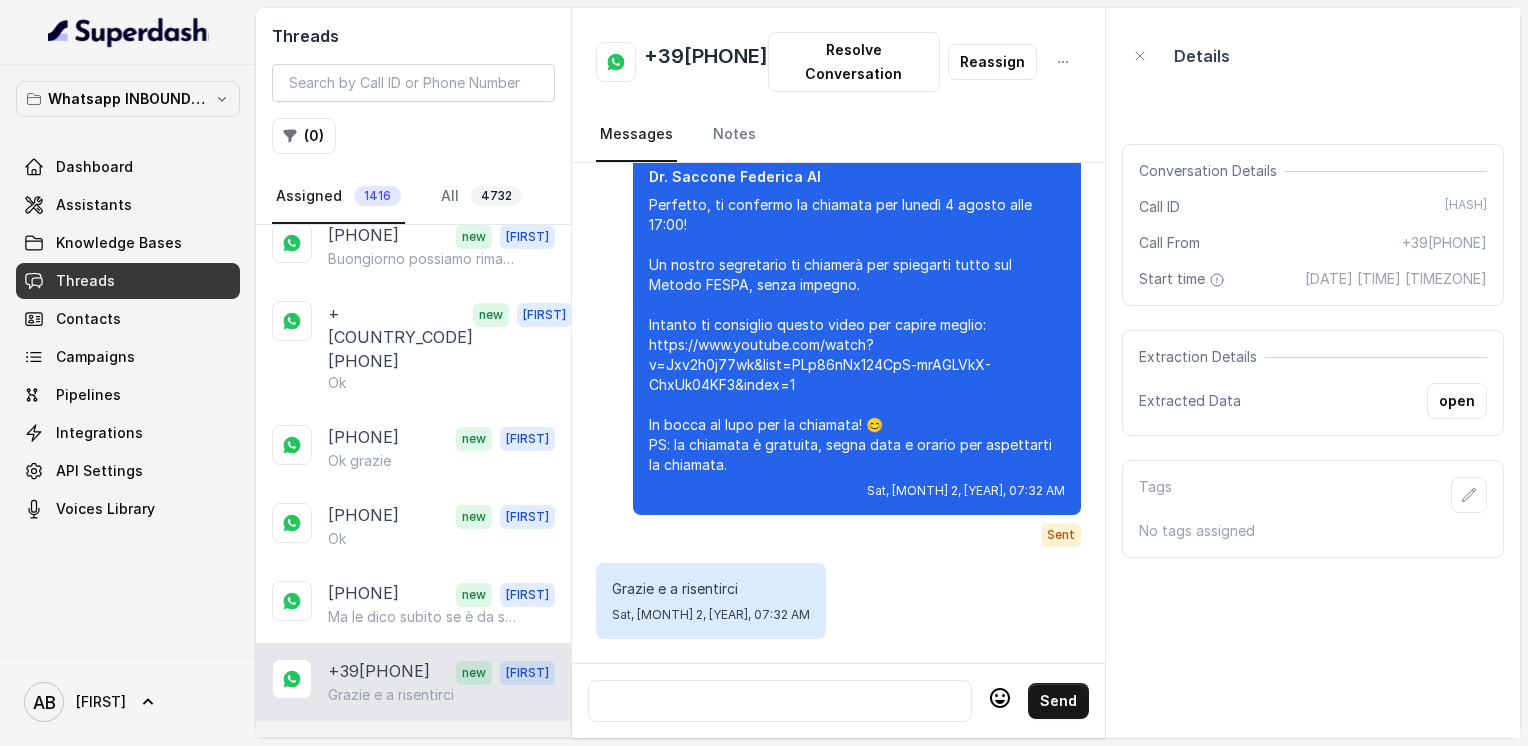 click on "Buongiorno, oggi non sono disponibile , mi faccio risentire io" at bounding box center (424, 773) 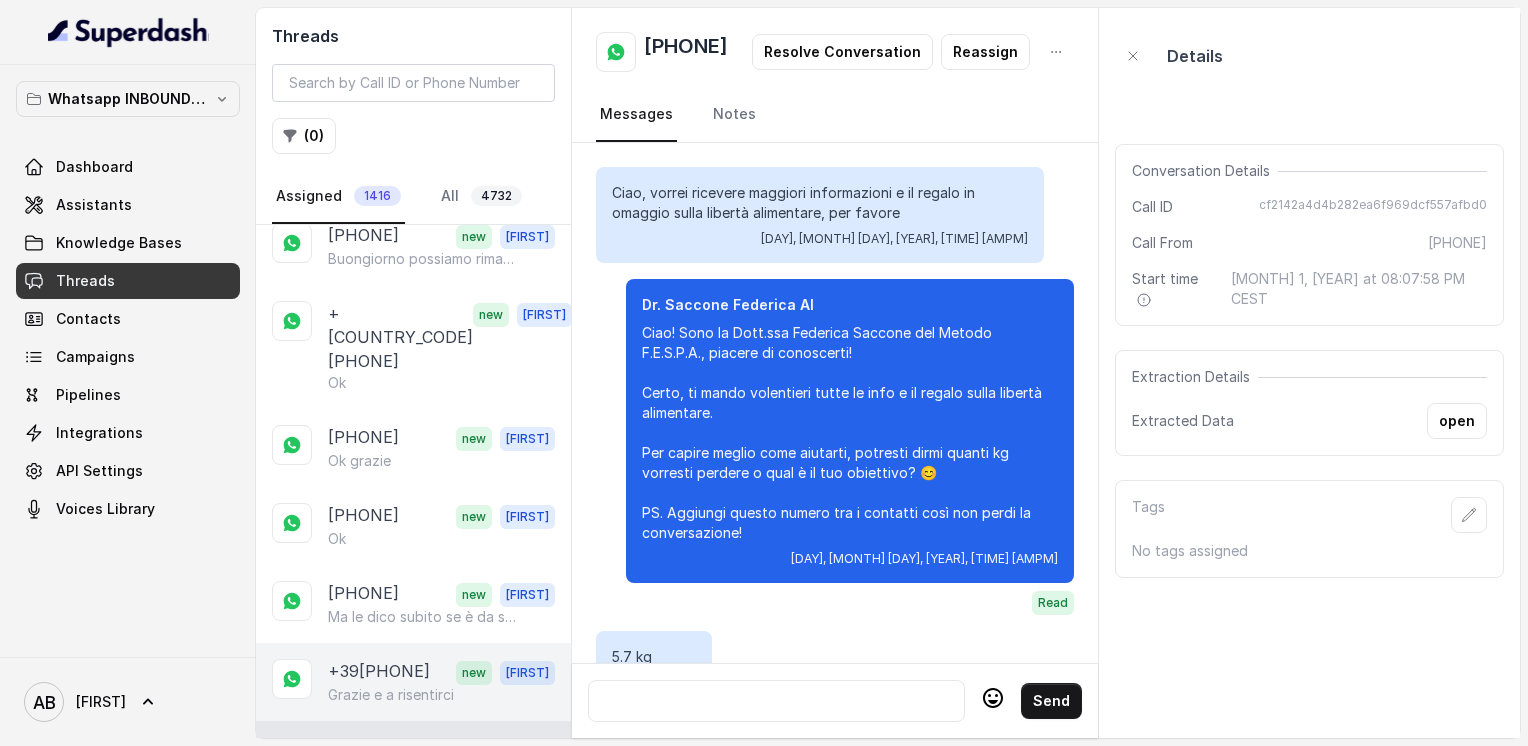 scroll, scrollTop: 3068, scrollLeft: 0, axis: vertical 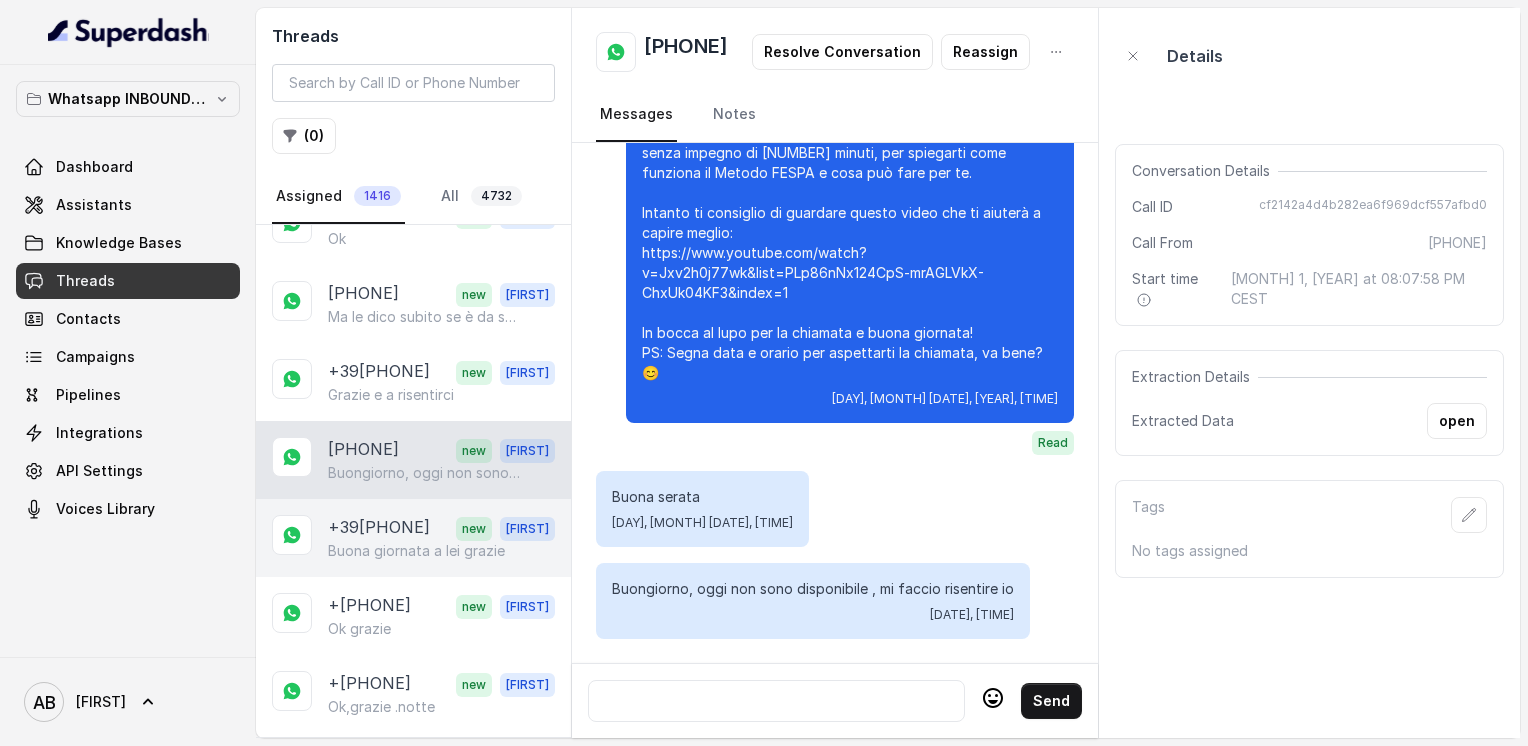 click on "Buona giornata a lei grazie" at bounding box center (416, 551) 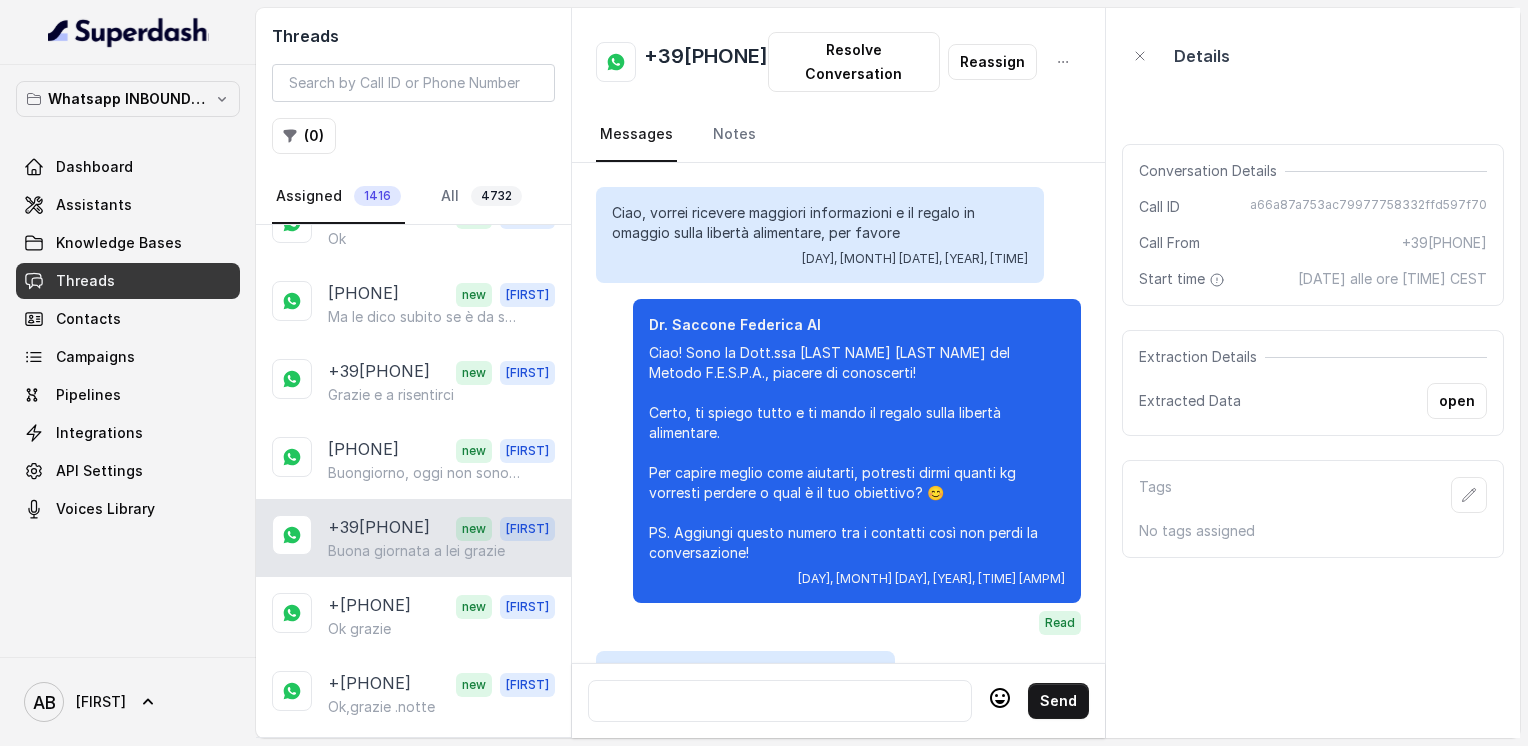 scroll, scrollTop: 2224, scrollLeft: 0, axis: vertical 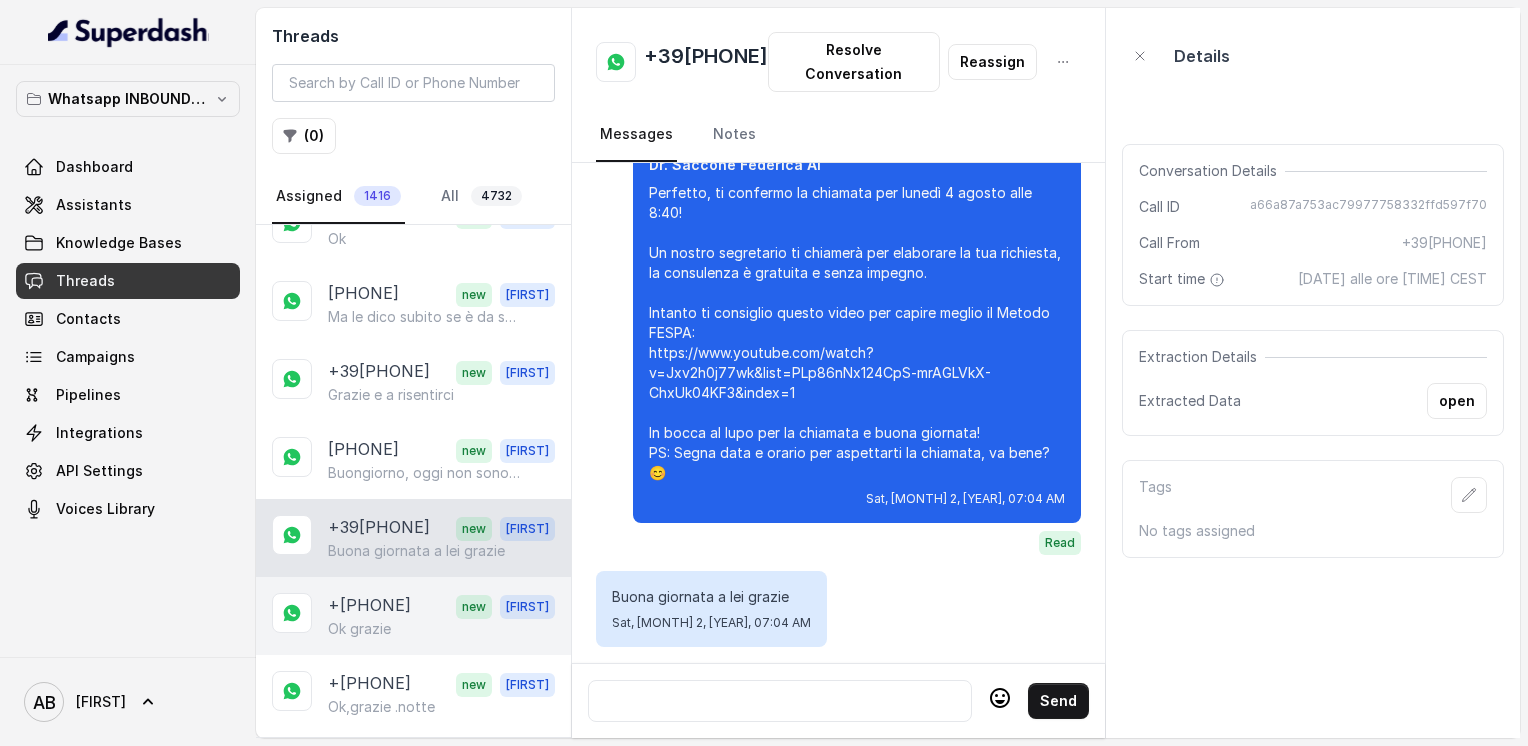 click on "Ok grazie" at bounding box center [441, 629] 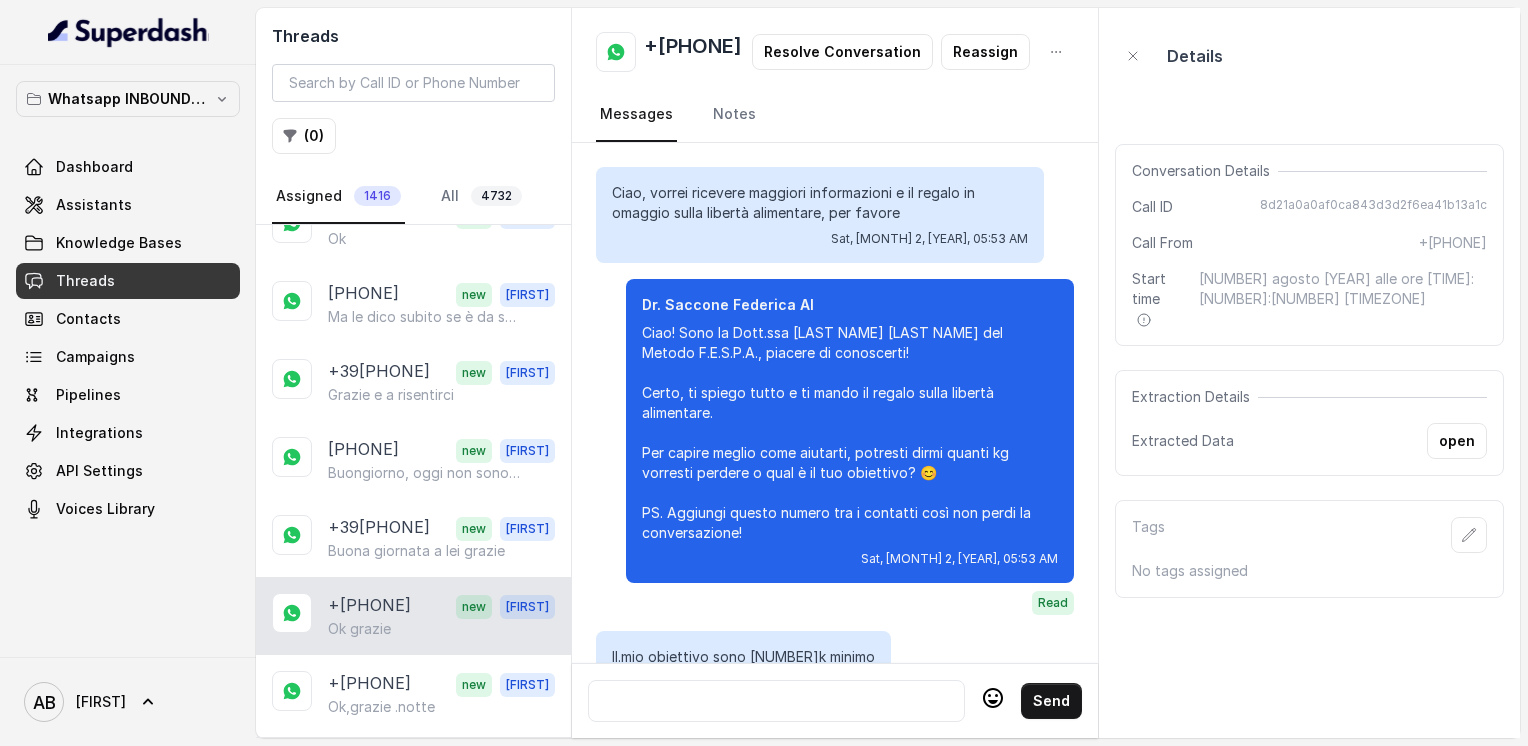 scroll, scrollTop: 1940, scrollLeft: 0, axis: vertical 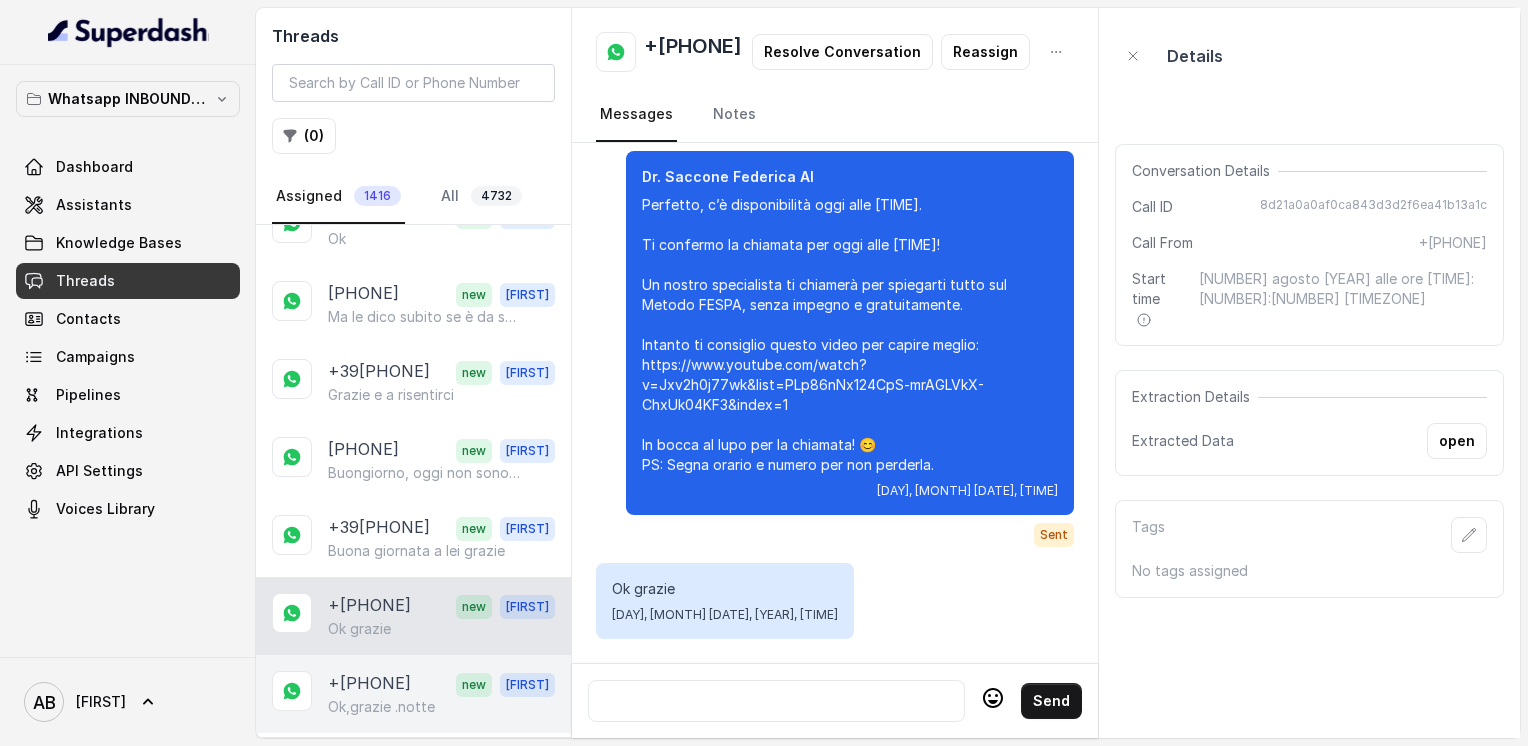 drag, startPoint x: 413, startPoint y: 426, endPoint x: 407, endPoint y: 473, distance: 47.38143 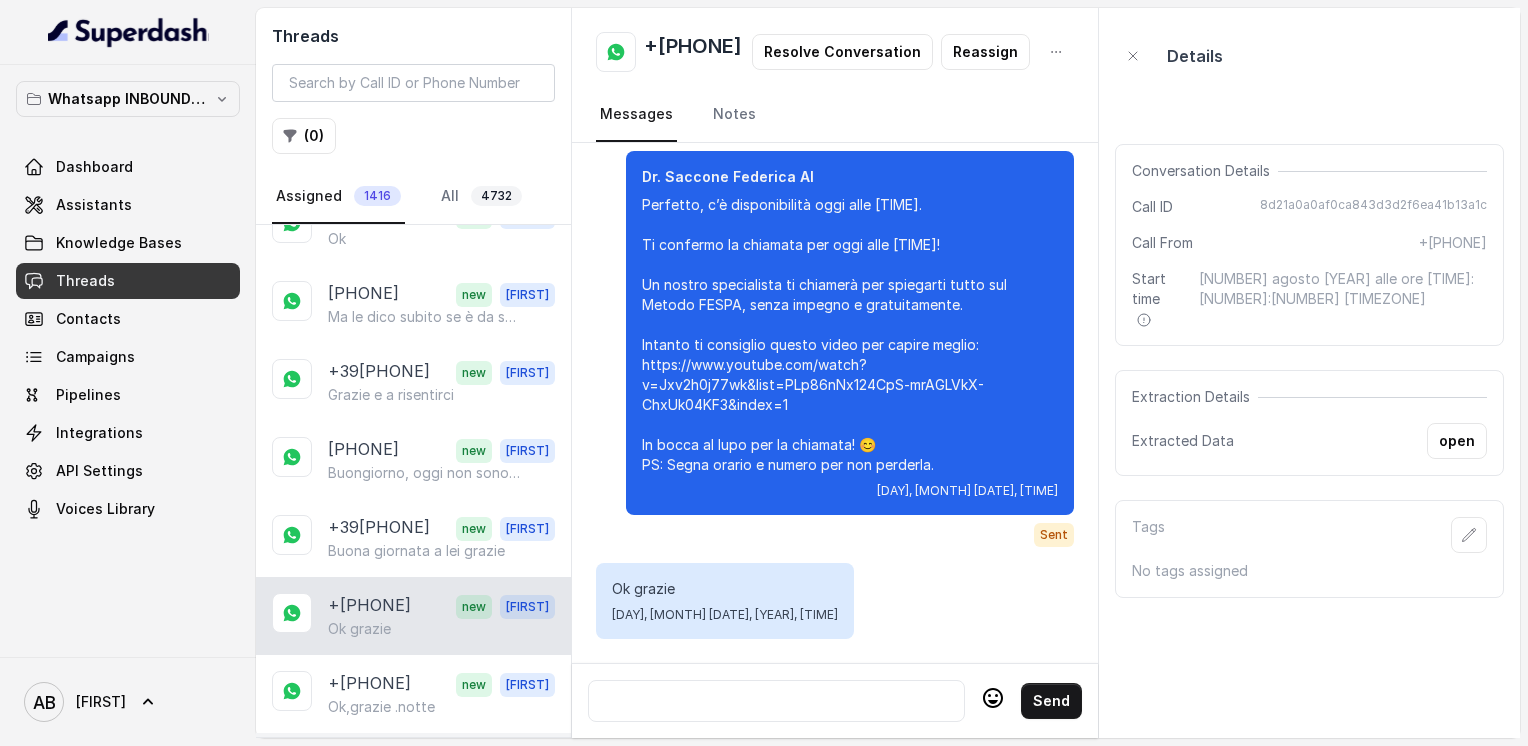 click on "[PHONE]" at bounding box center [363, 762] 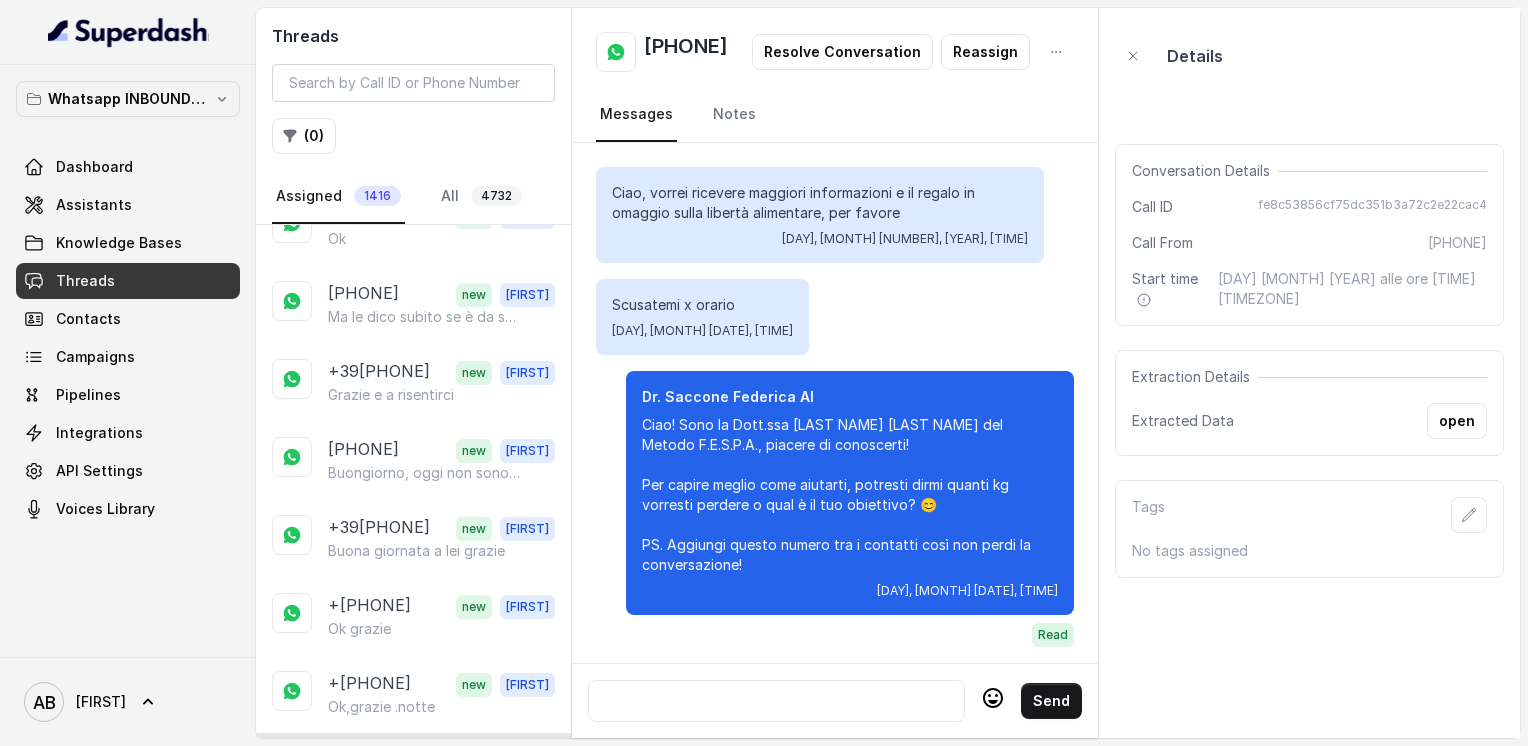 scroll, scrollTop: 3188, scrollLeft: 0, axis: vertical 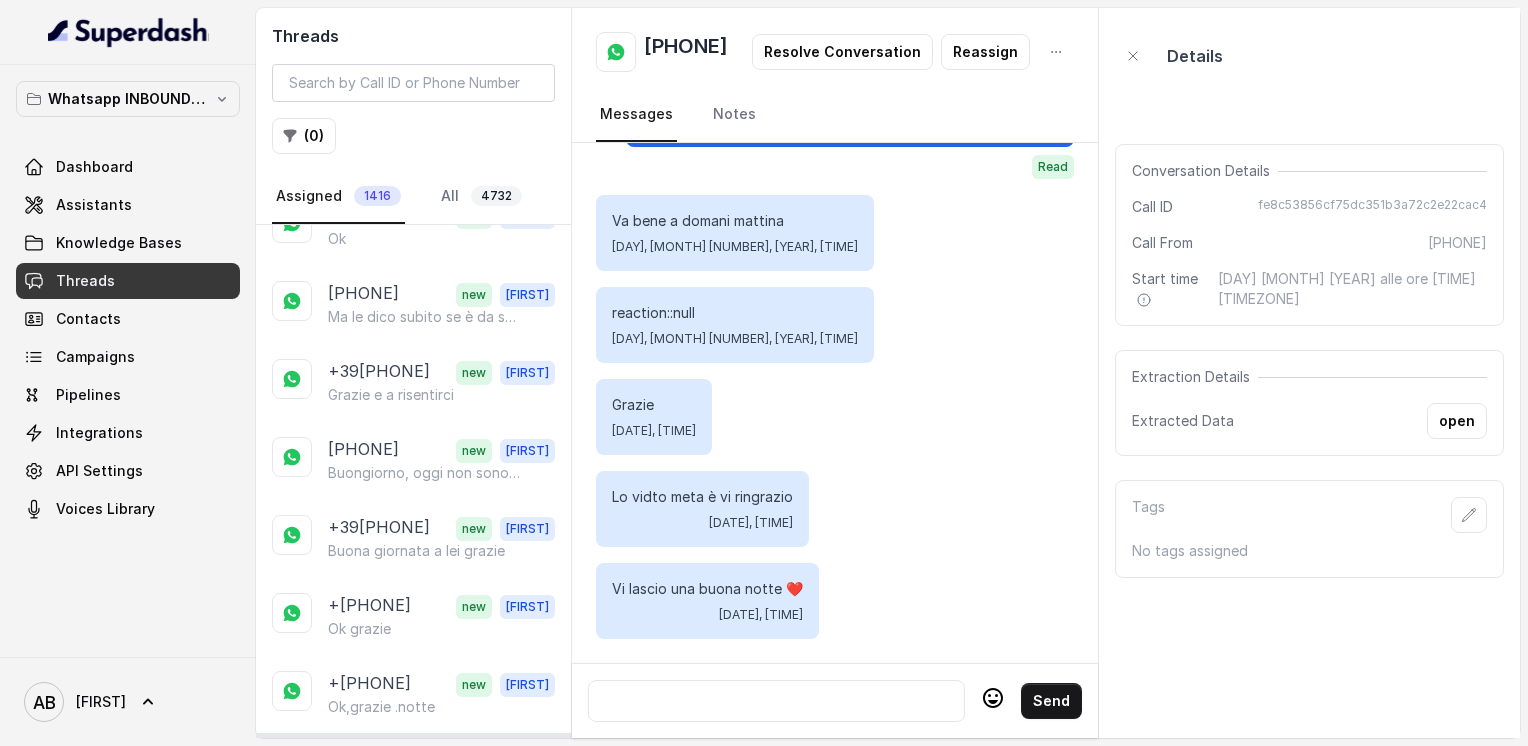 click 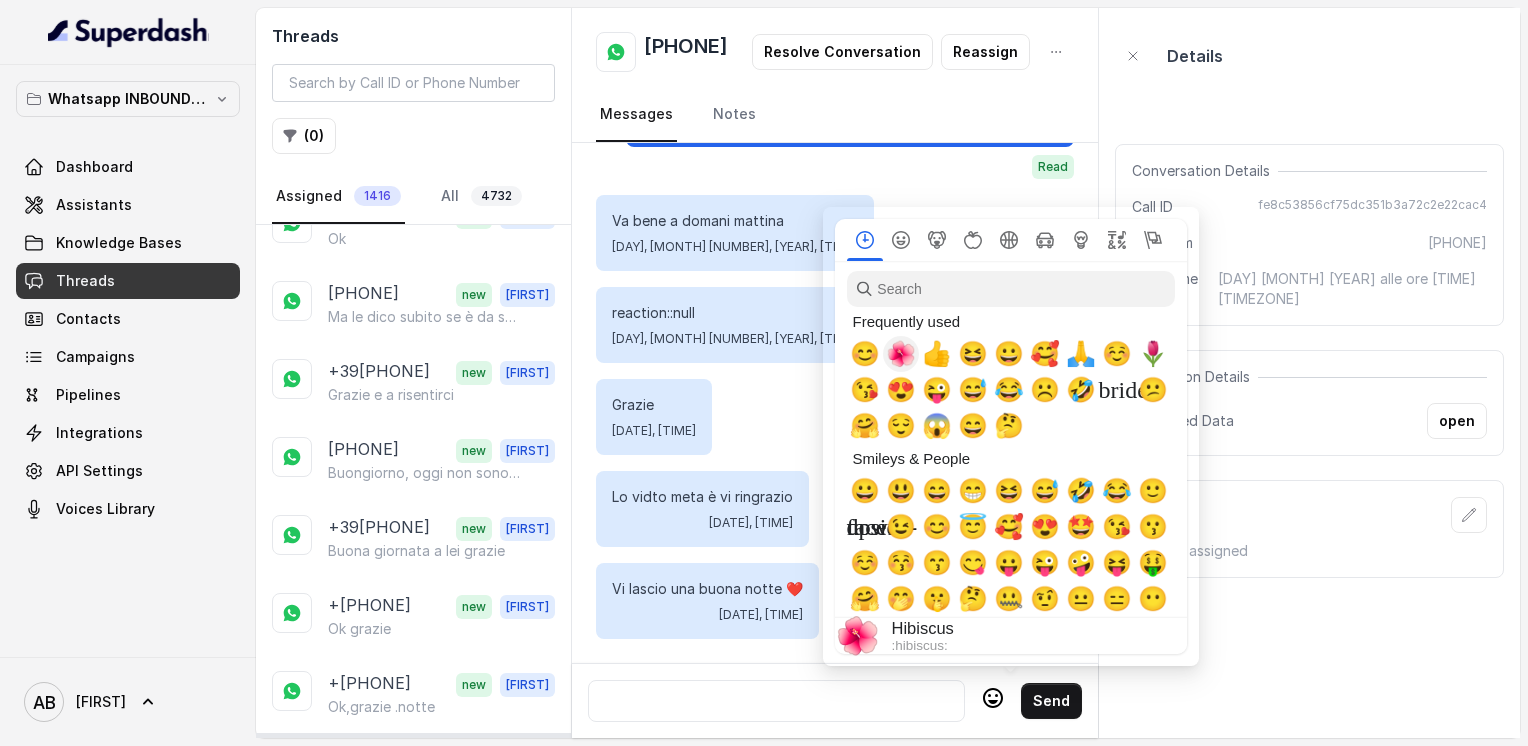 click on "🌺" at bounding box center (901, 354) 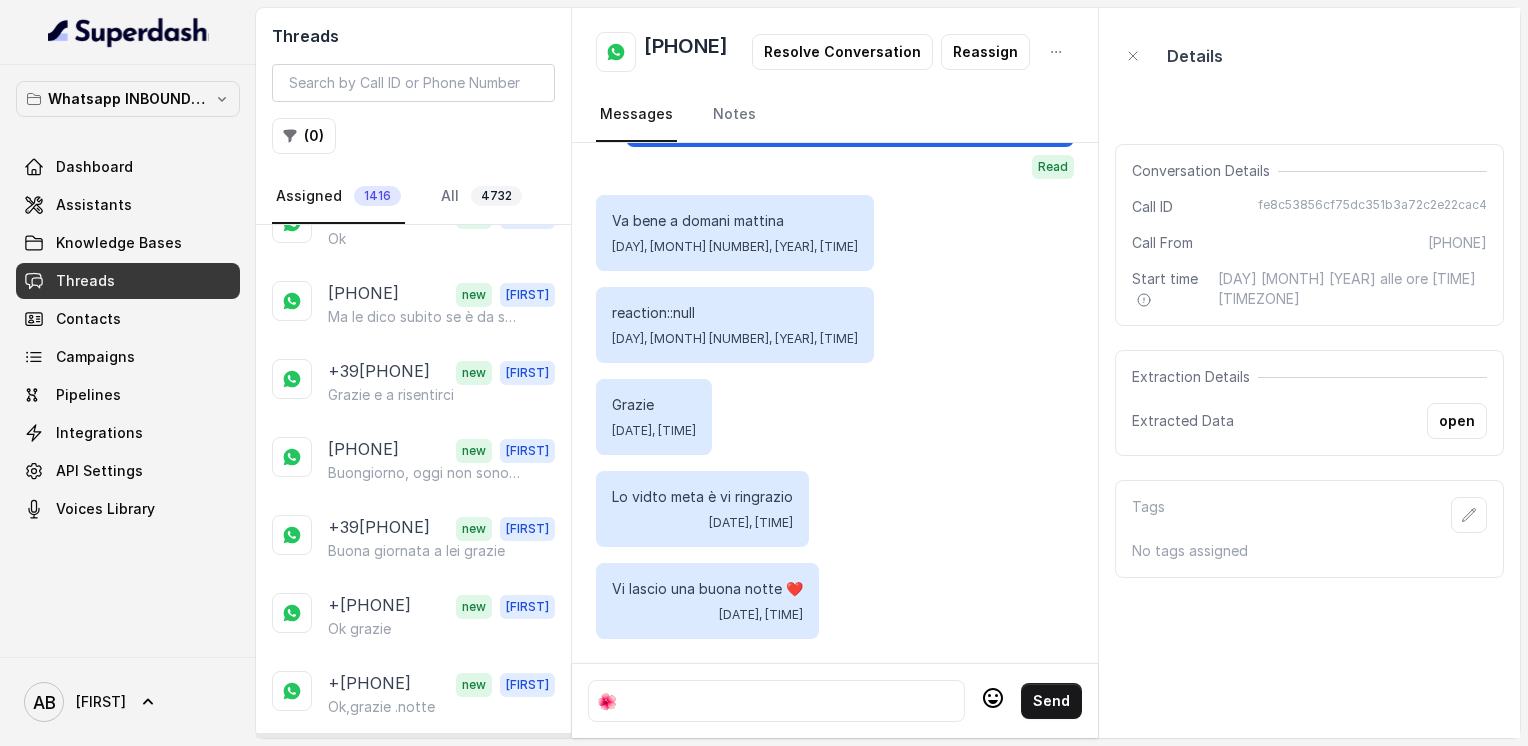 click 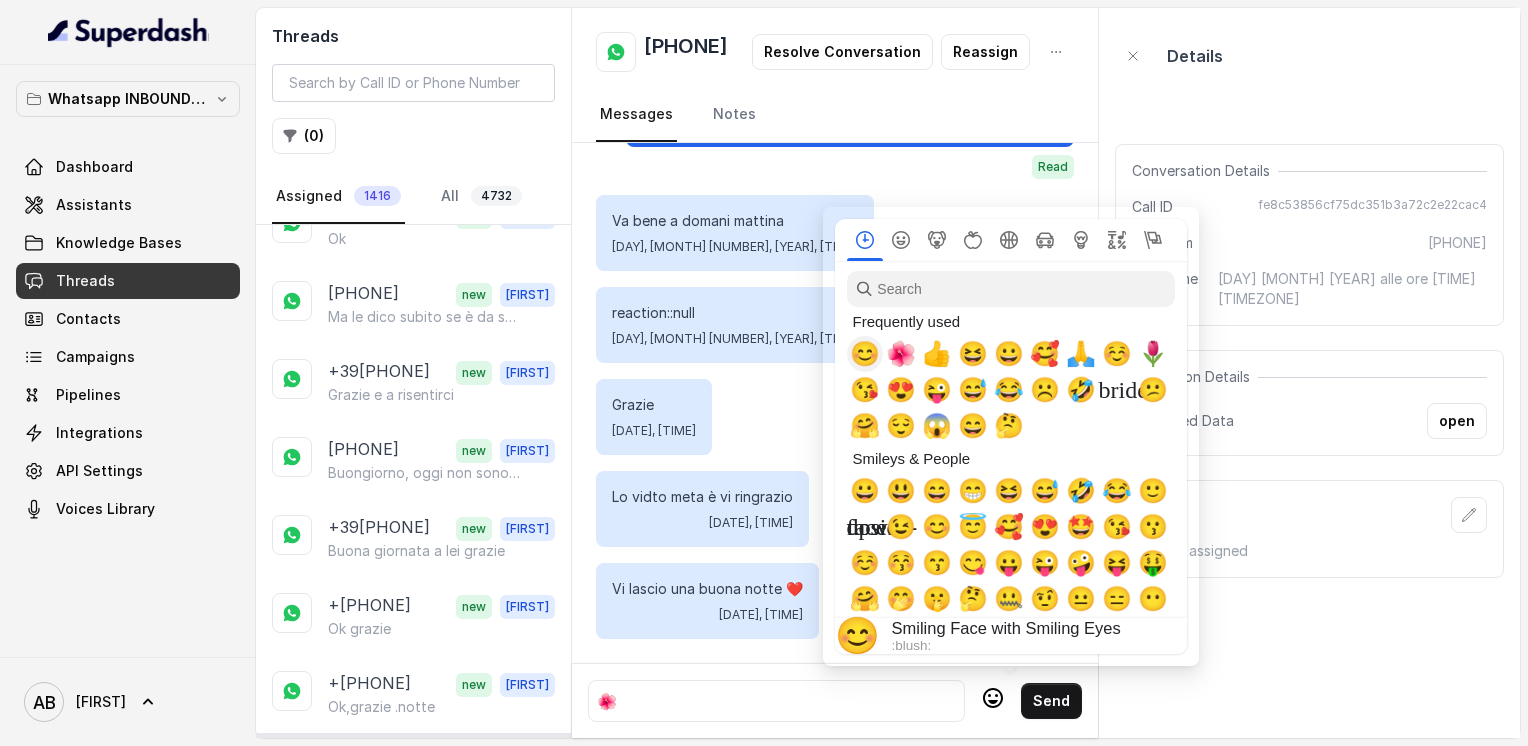 click on "😊" at bounding box center [865, 354] 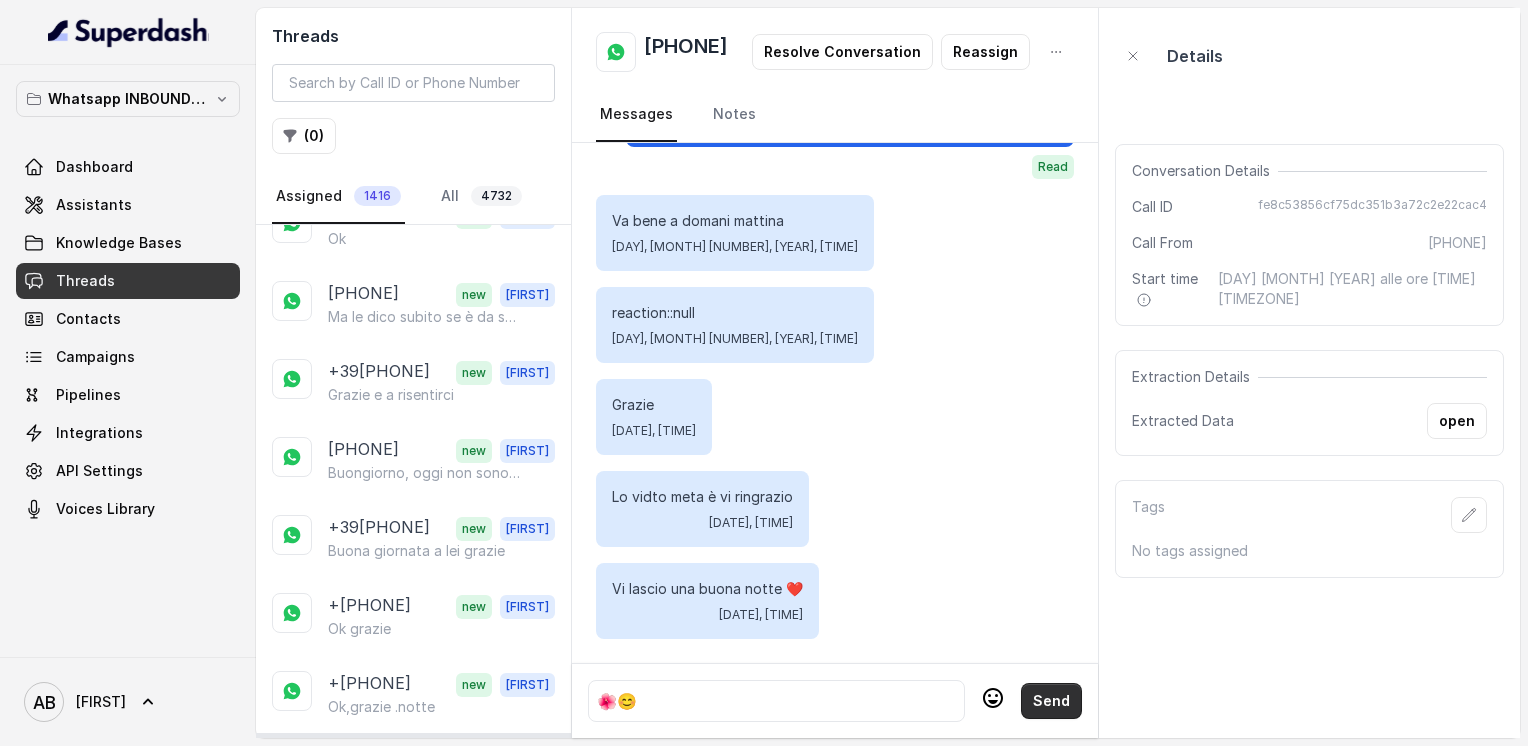 click on "Send" at bounding box center [1051, 701] 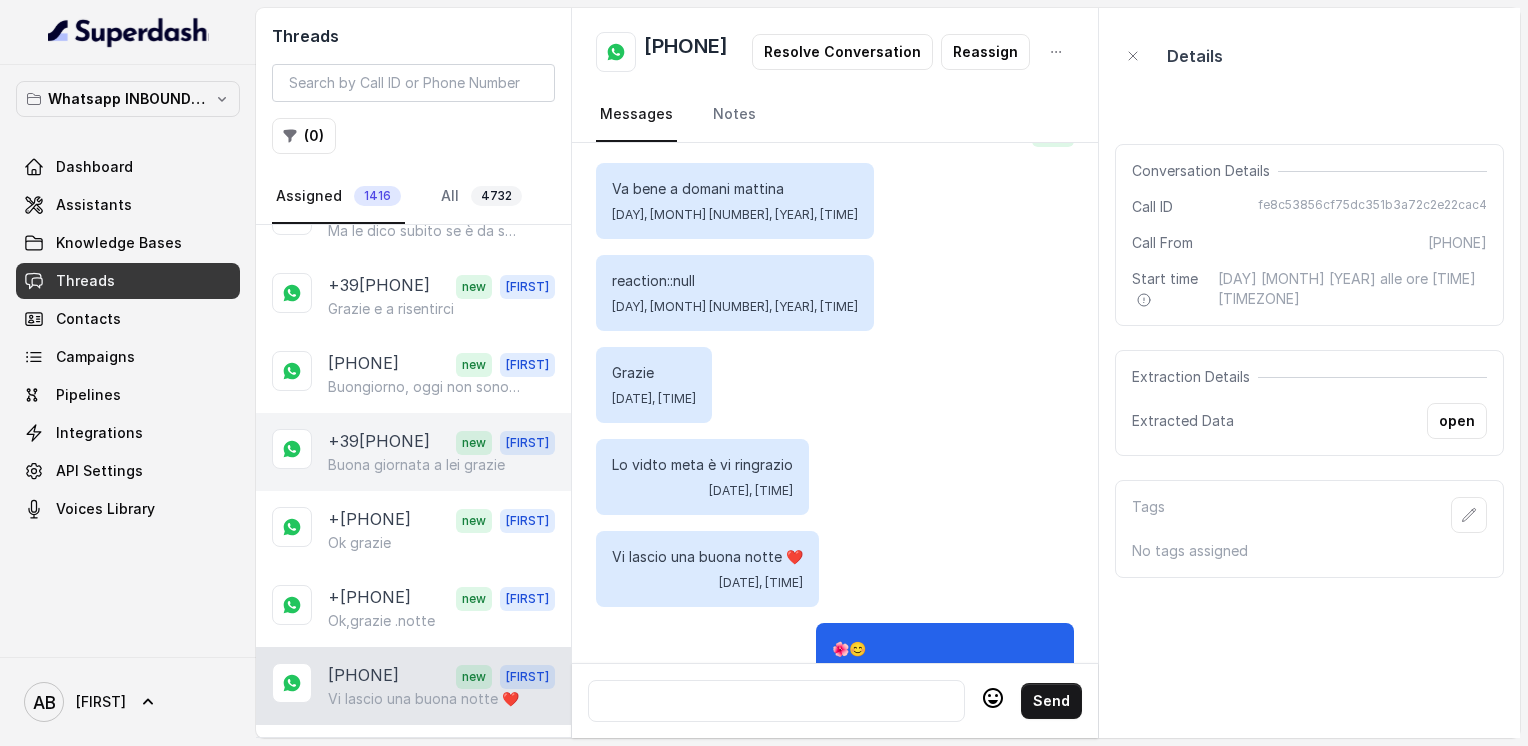 scroll, scrollTop: 1904, scrollLeft: 0, axis: vertical 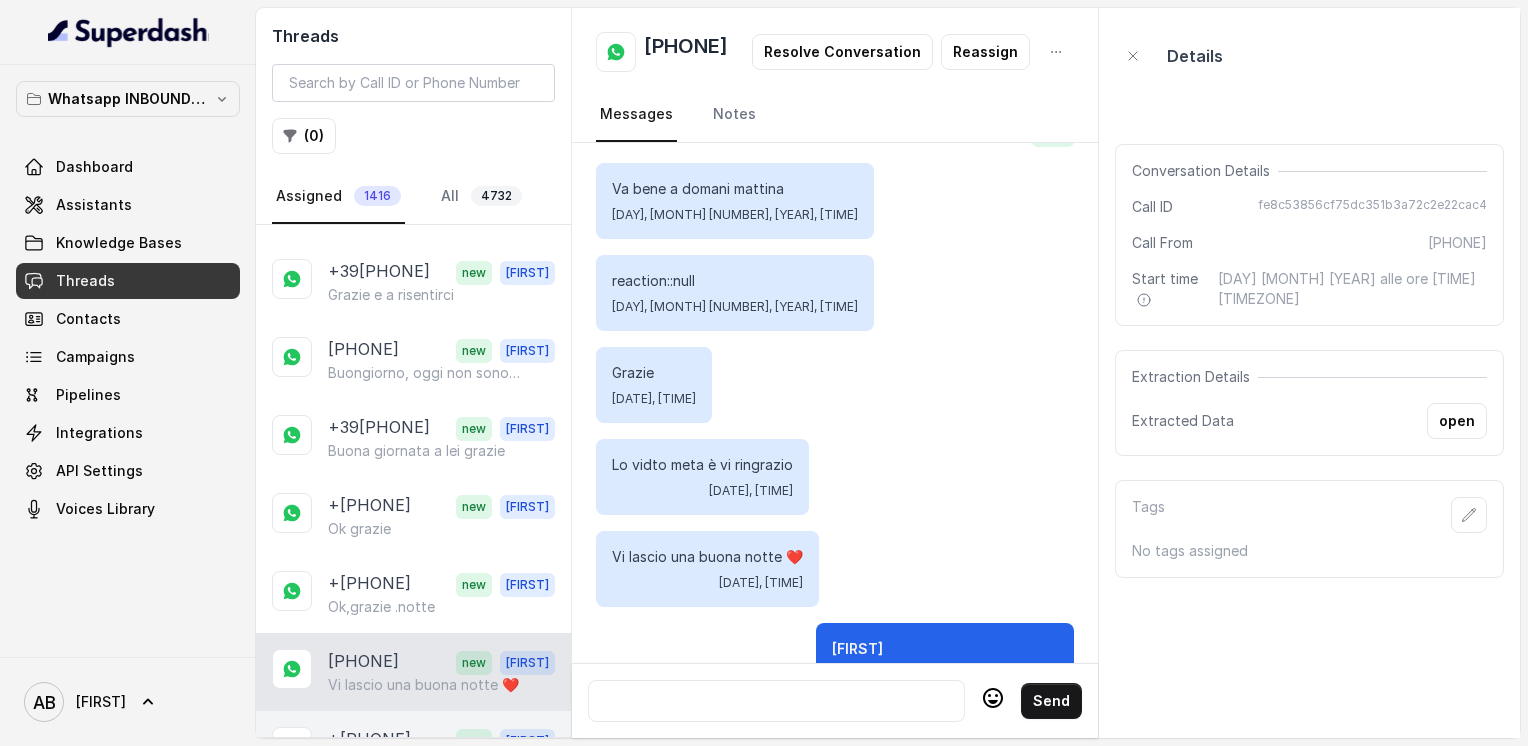 click on "+[PHONE]" at bounding box center [369, 740] 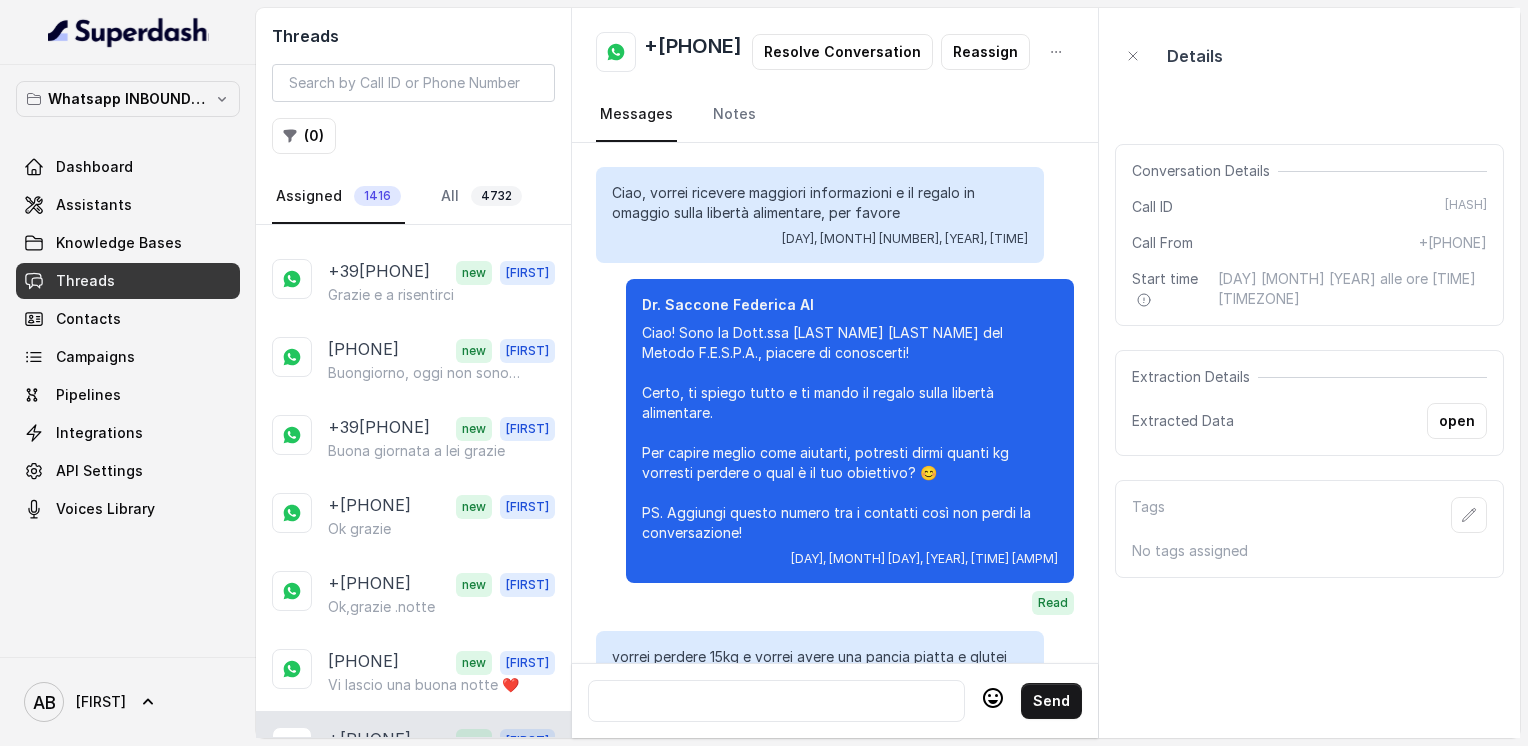scroll, scrollTop: 3280, scrollLeft: 0, axis: vertical 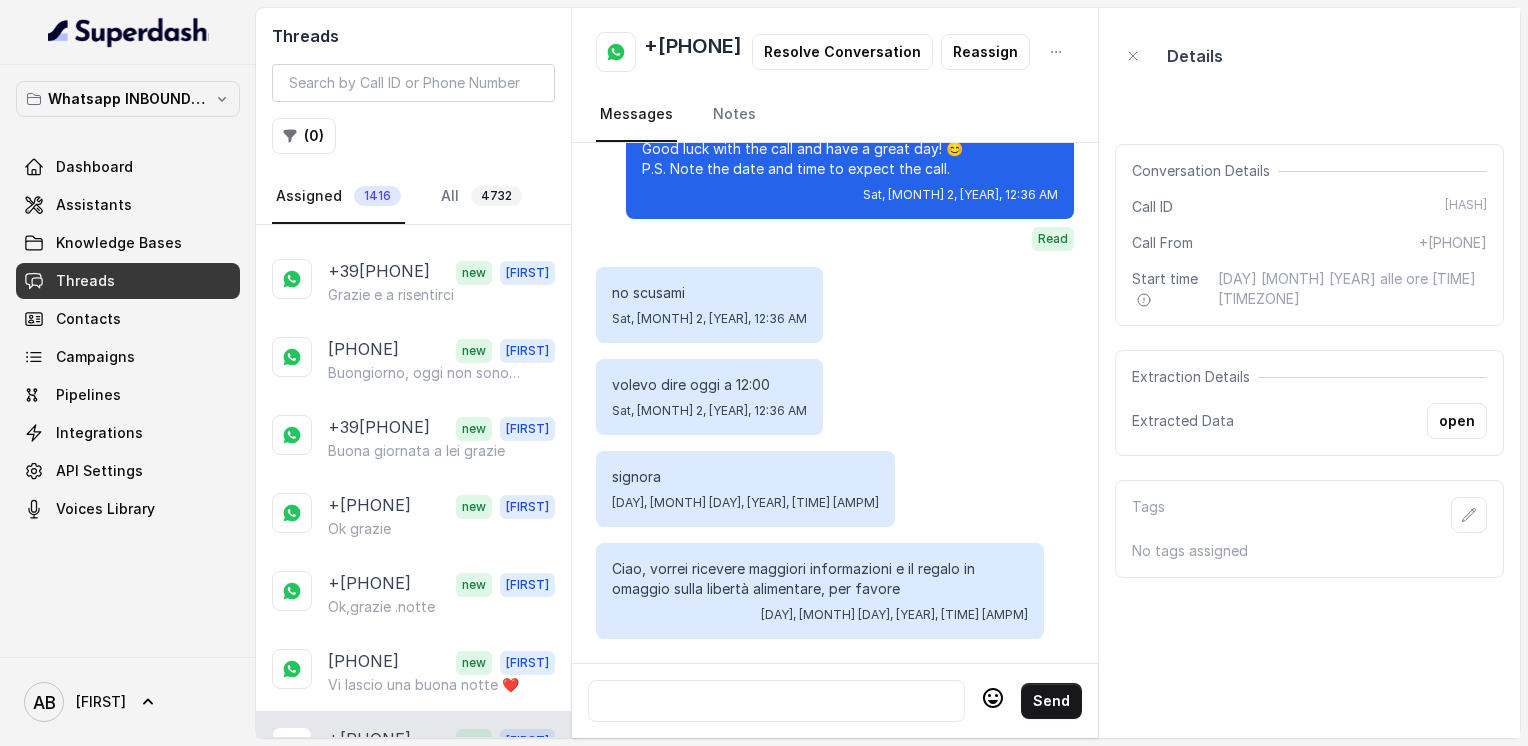 click on "[DATE] mattina?" at bounding box center [383, 841] 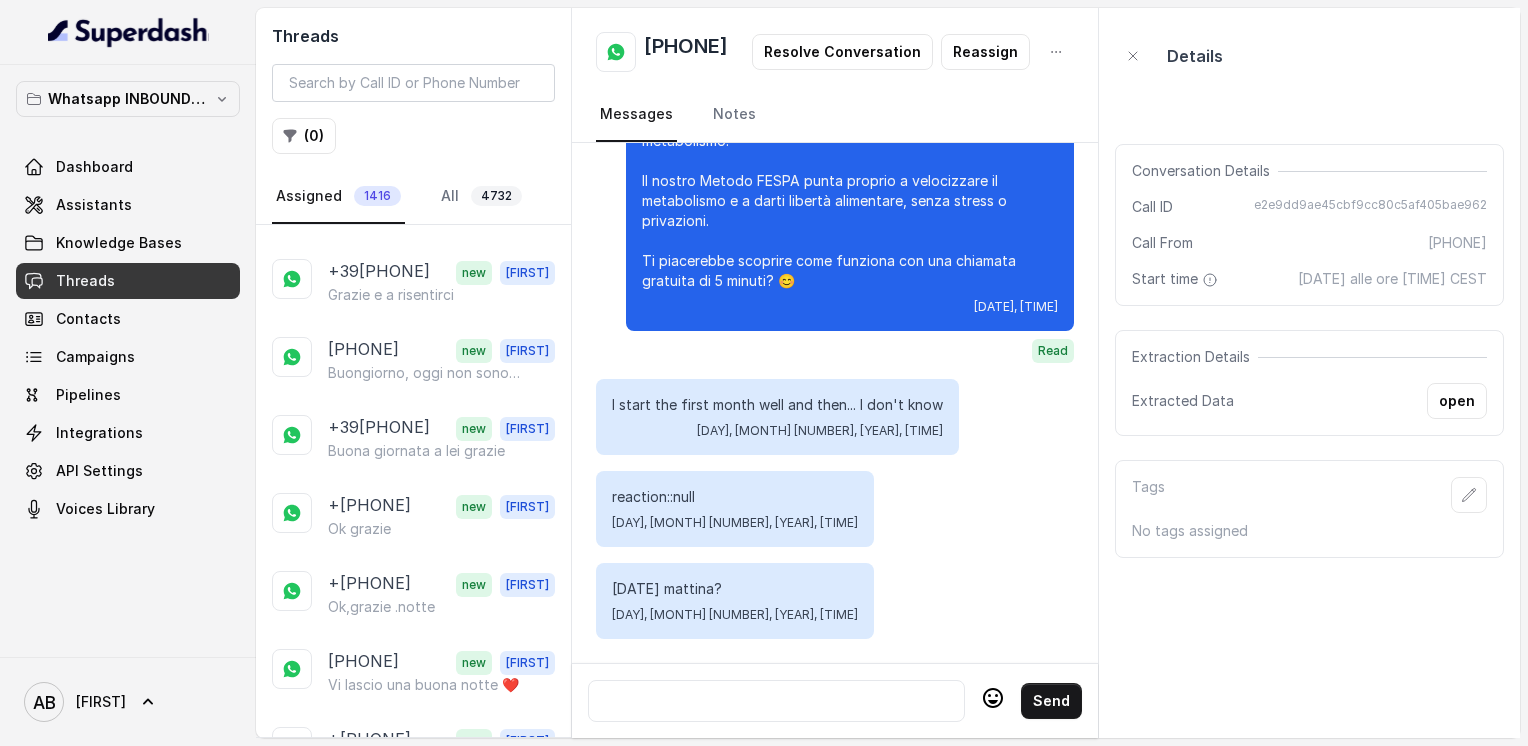 scroll, scrollTop: 1400, scrollLeft: 0, axis: vertical 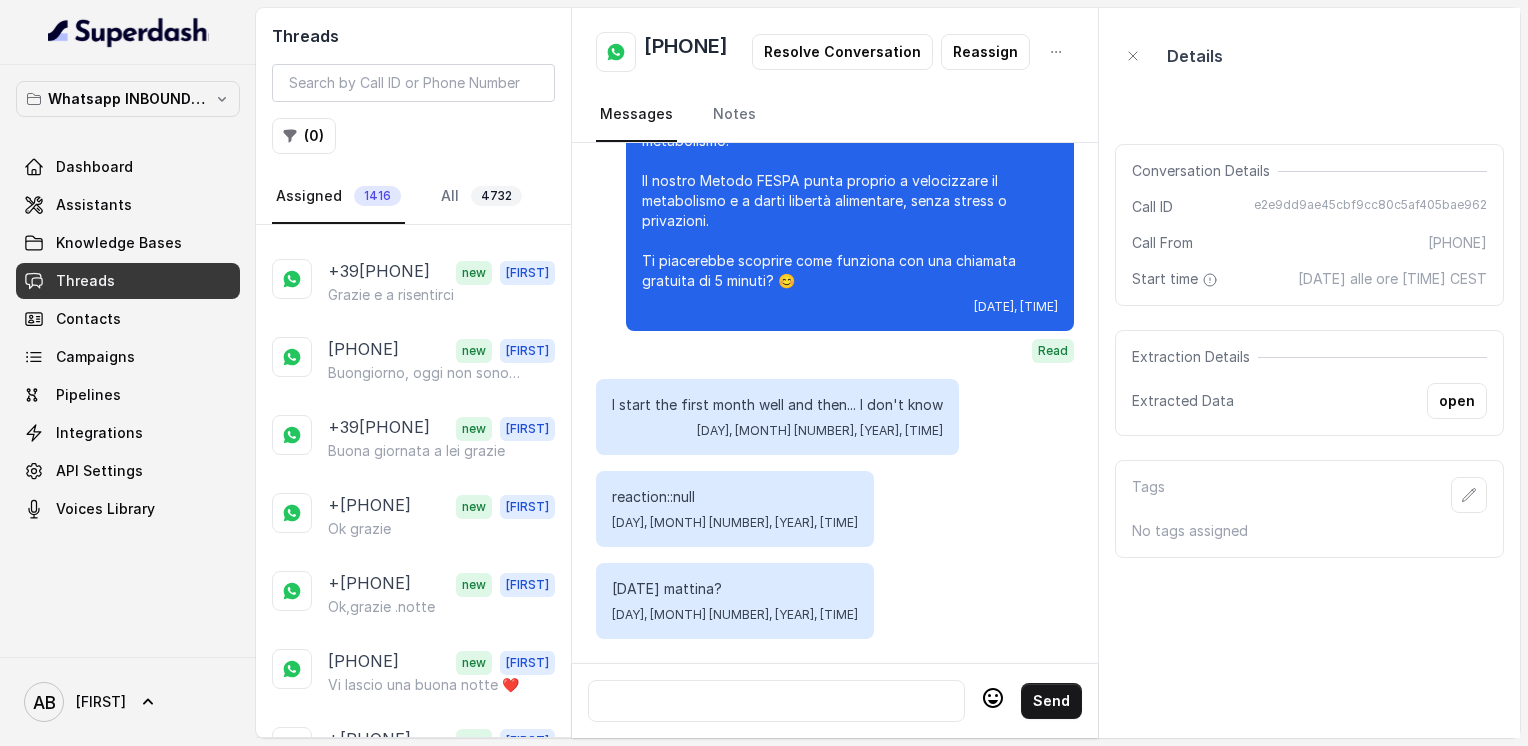 click at bounding box center (776, 701) 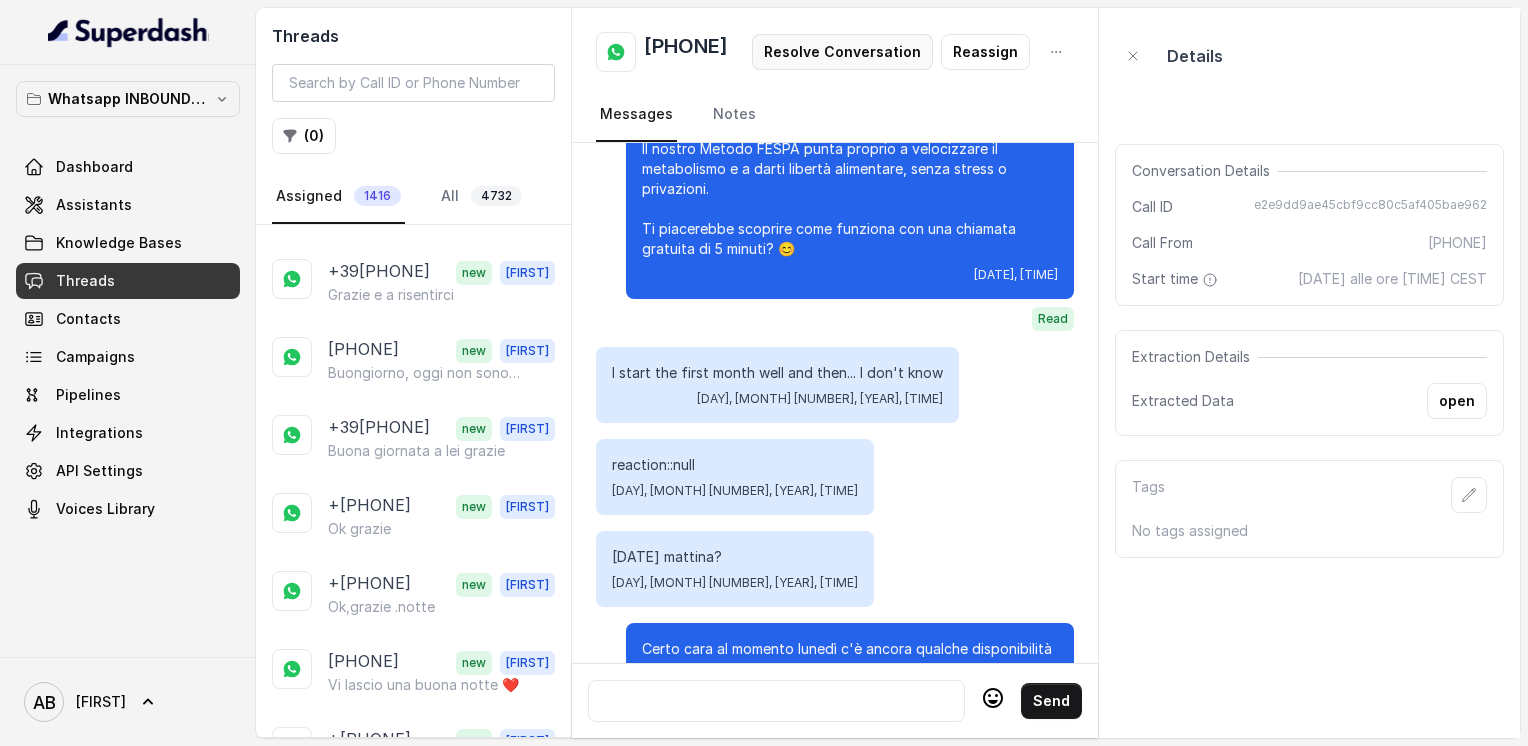 click on "Resolve Conversation" at bounding box center (842, 52) 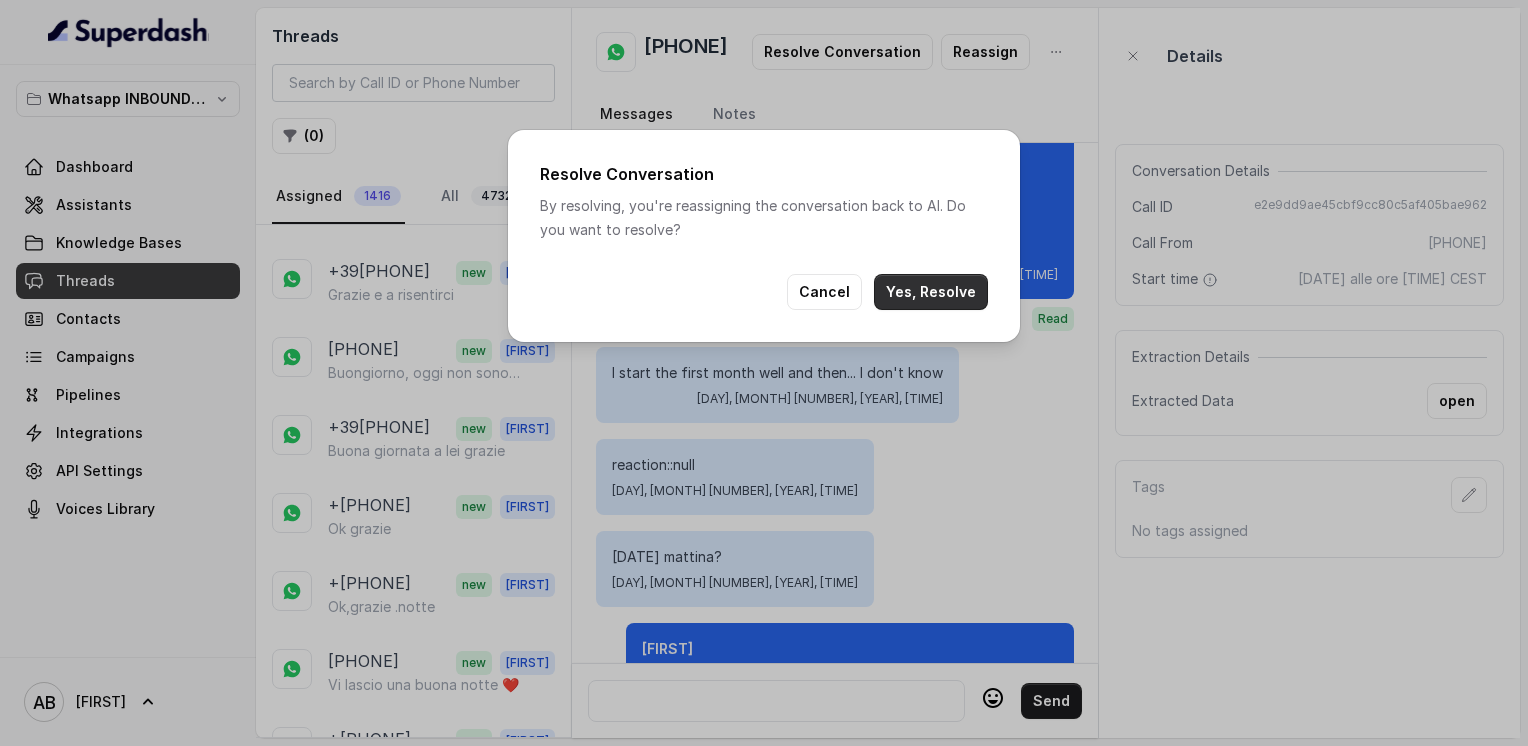 click on "Yes, Resolve" at bounding box center (931, 292) 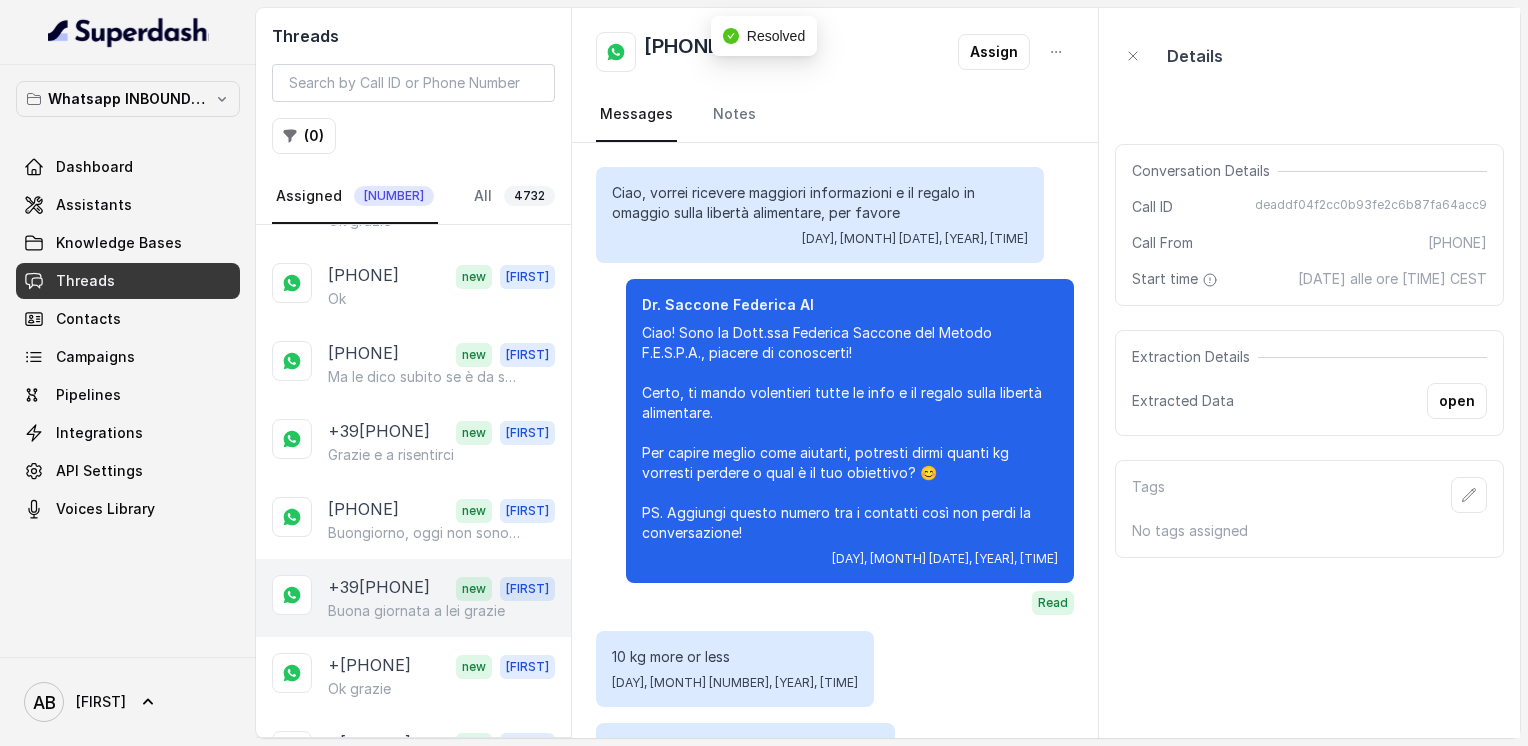 scroll, scrollTop: 1464, scrollLeft: 0, axis: vertical 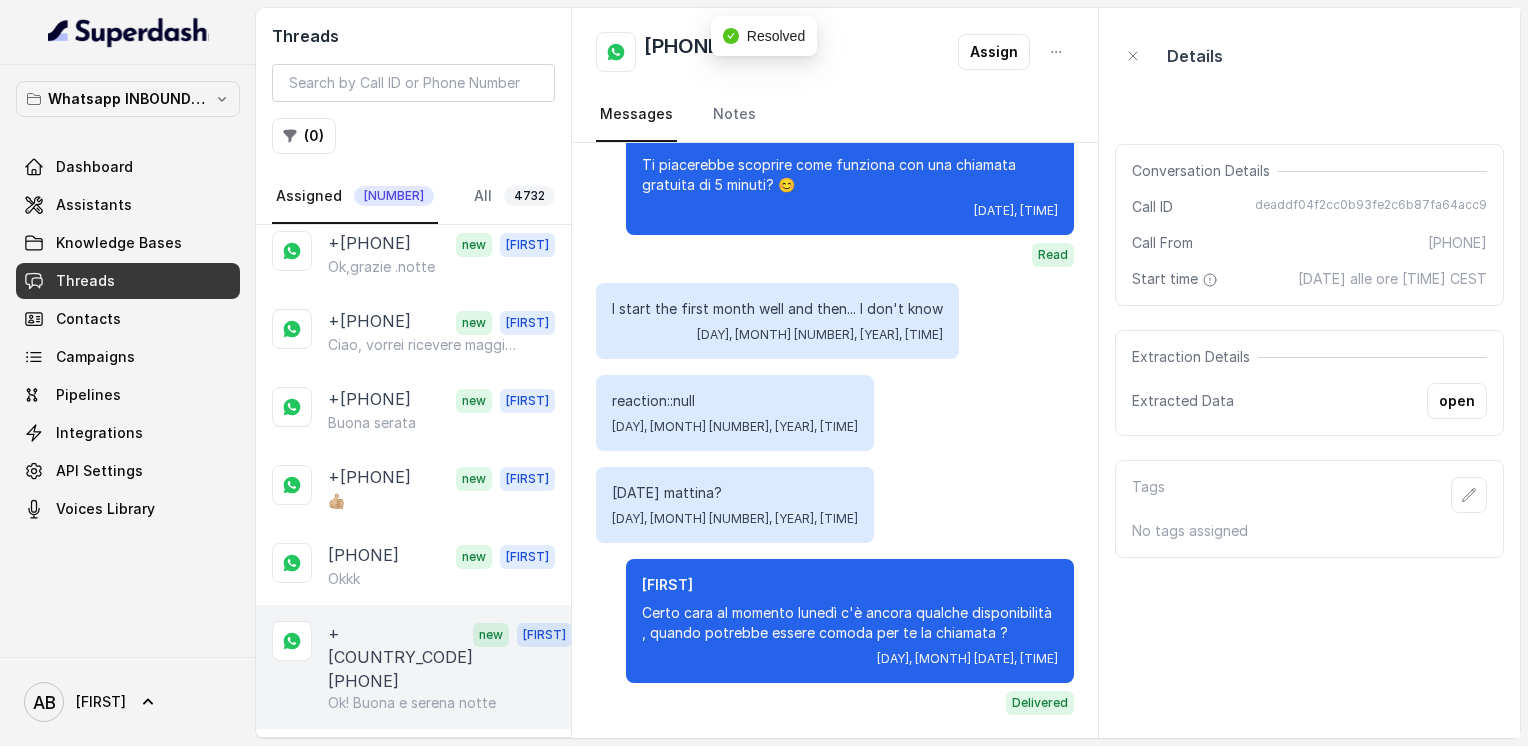 click on "+[COUNTRY_CODE][PHONE]" at bounding box center (400, 657) 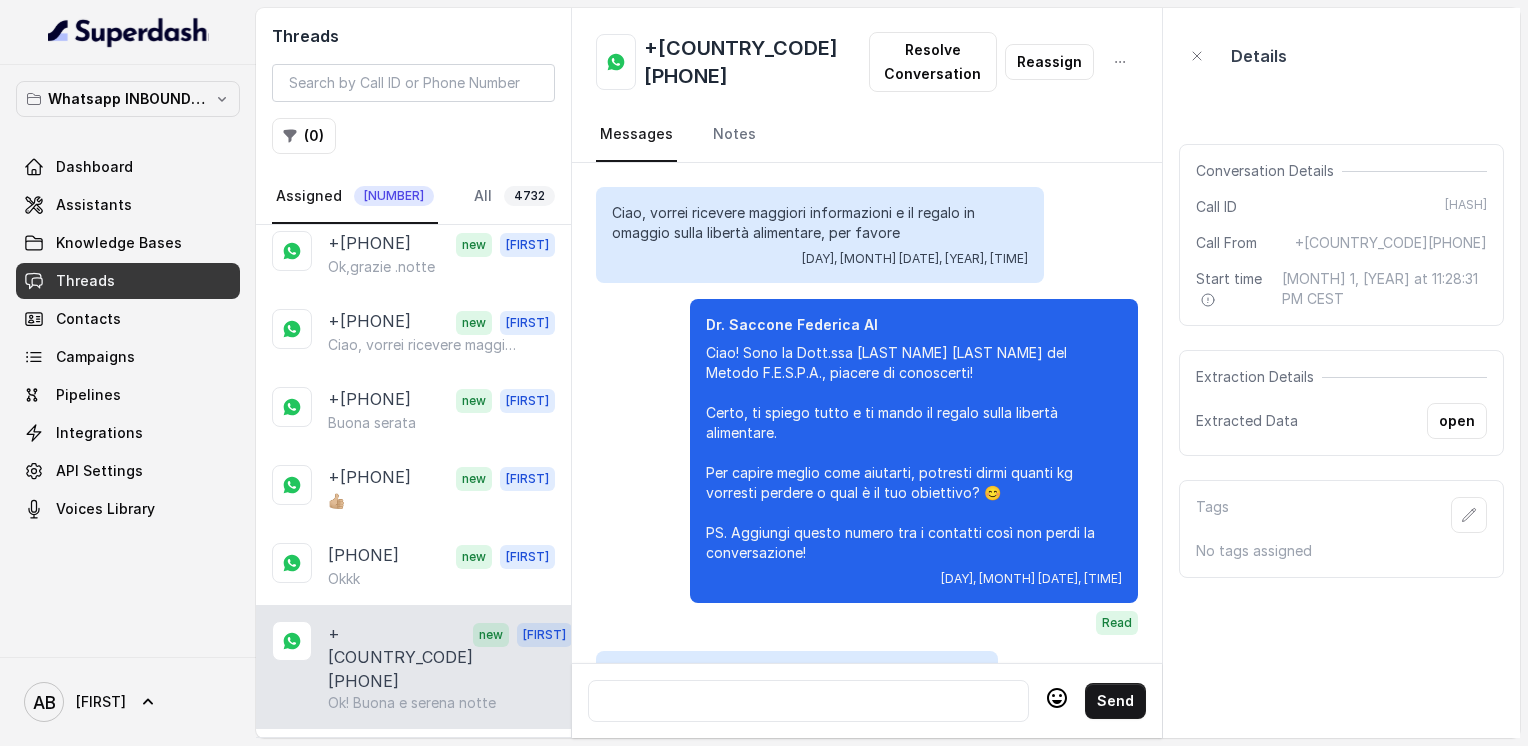 scroll, scrollTop: 1616, scrollLeft: 0, axis: vertical 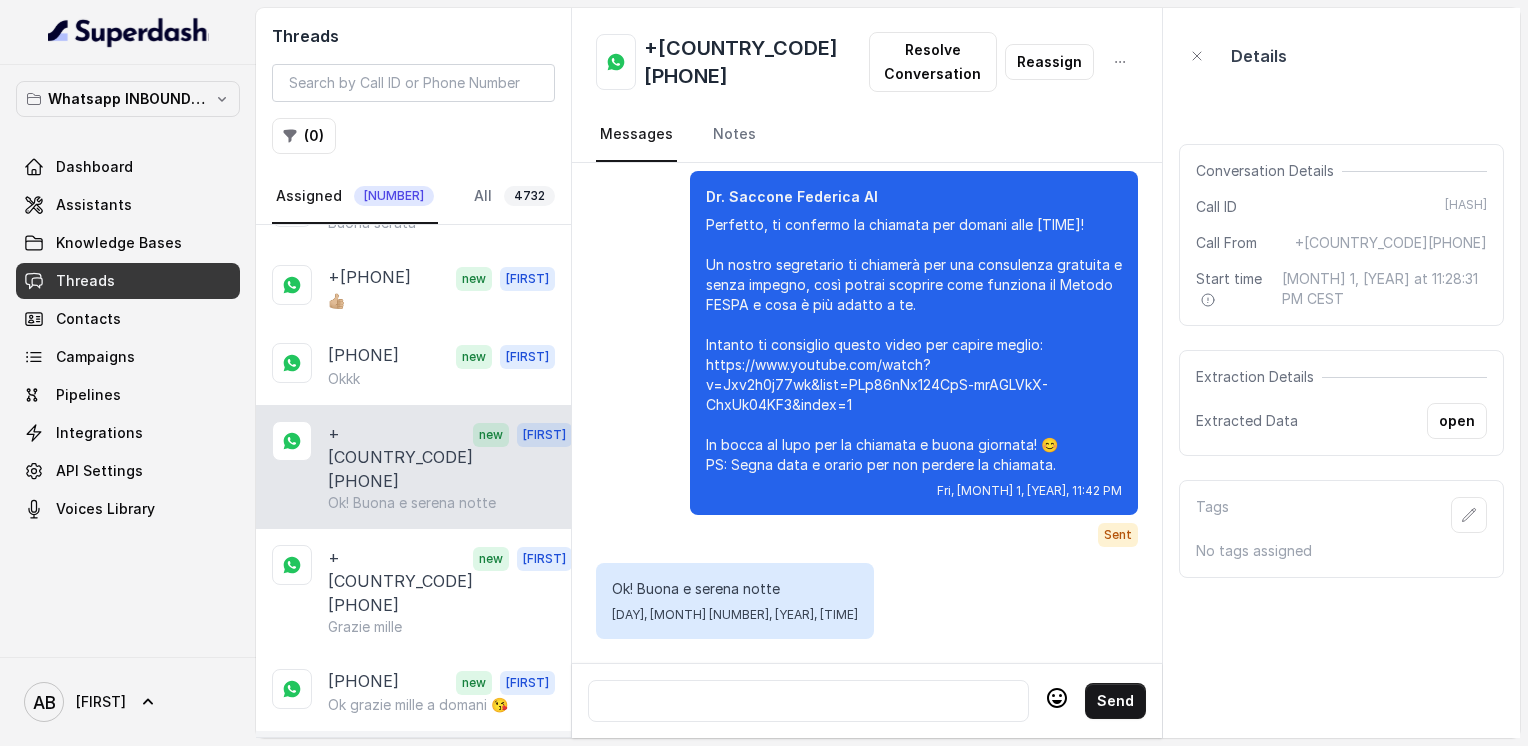click on "Si grazie" at bounding box center [441, 783] 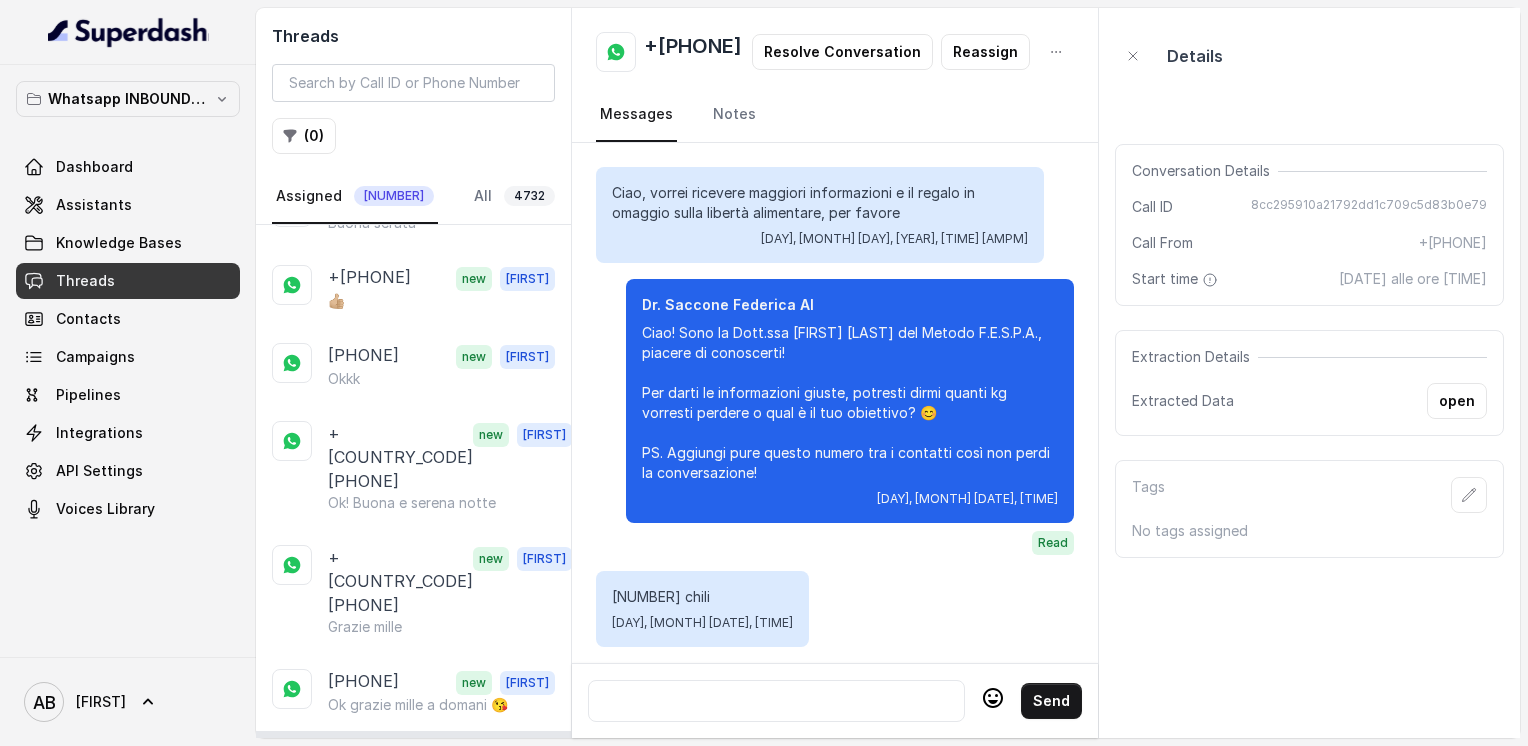 scroll, scrollTop: 2012, scrollLeft: 0, axis: vertical 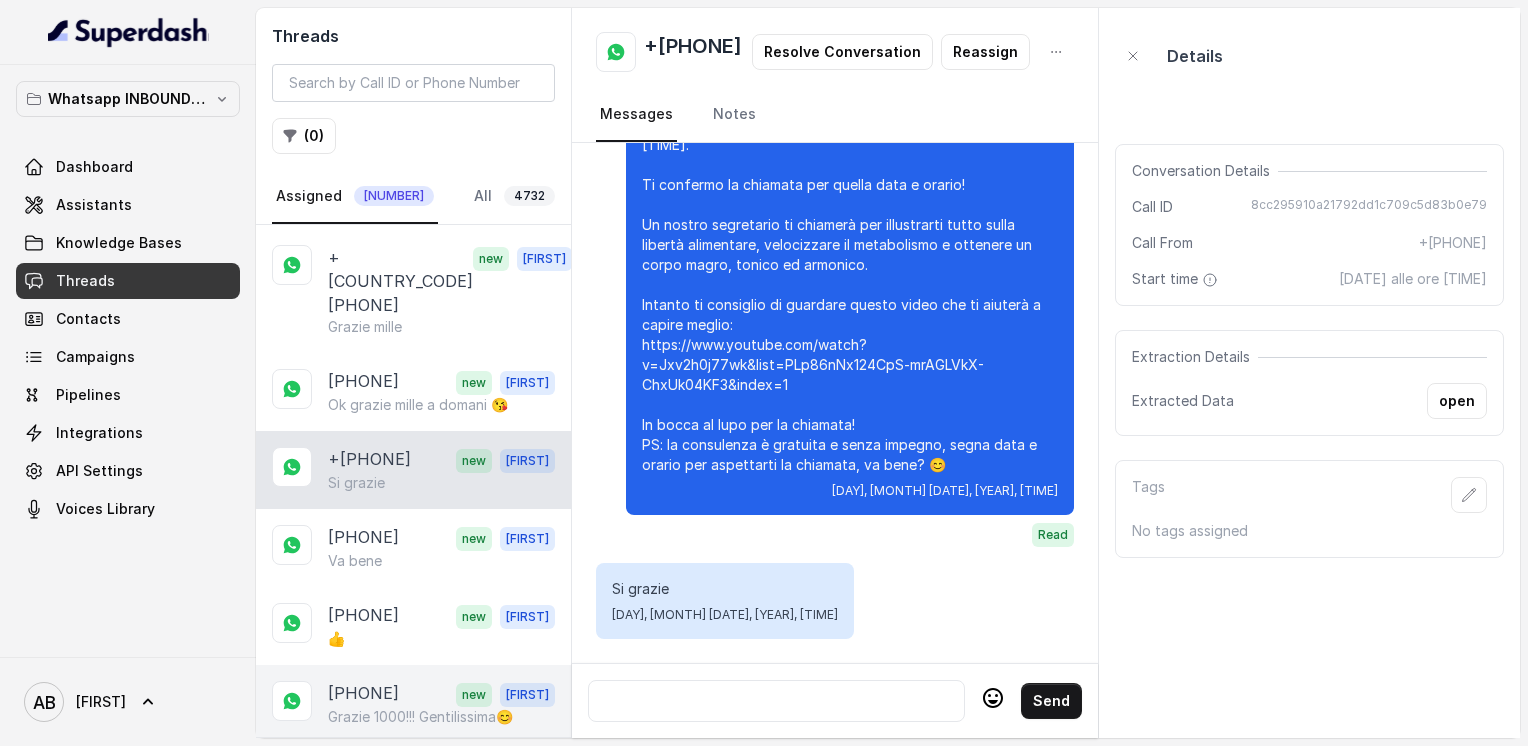click on "[PHONE]" at bounding box center (363, 694) 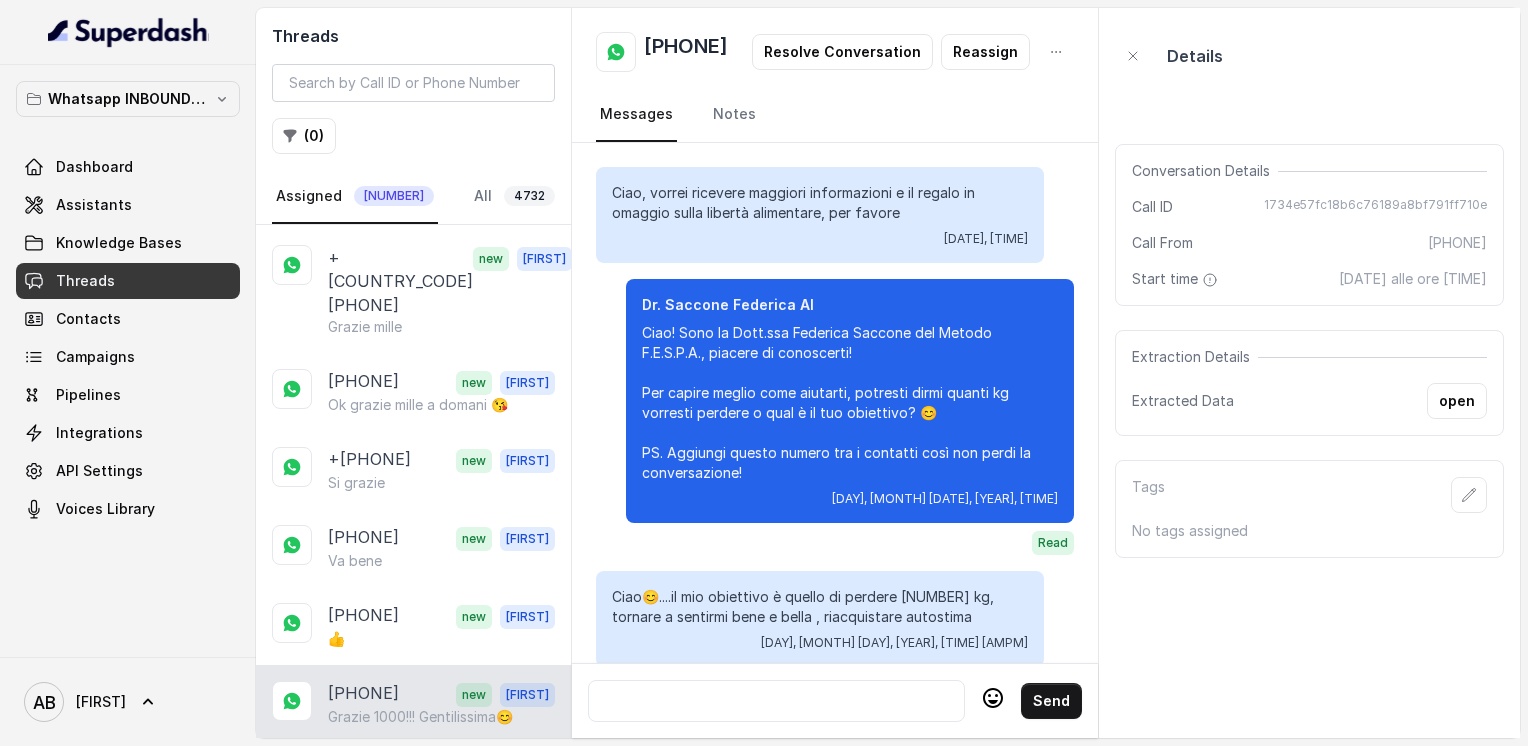 scroll, scrollTop: 2160, scrollLeft: 0, axis: vertical 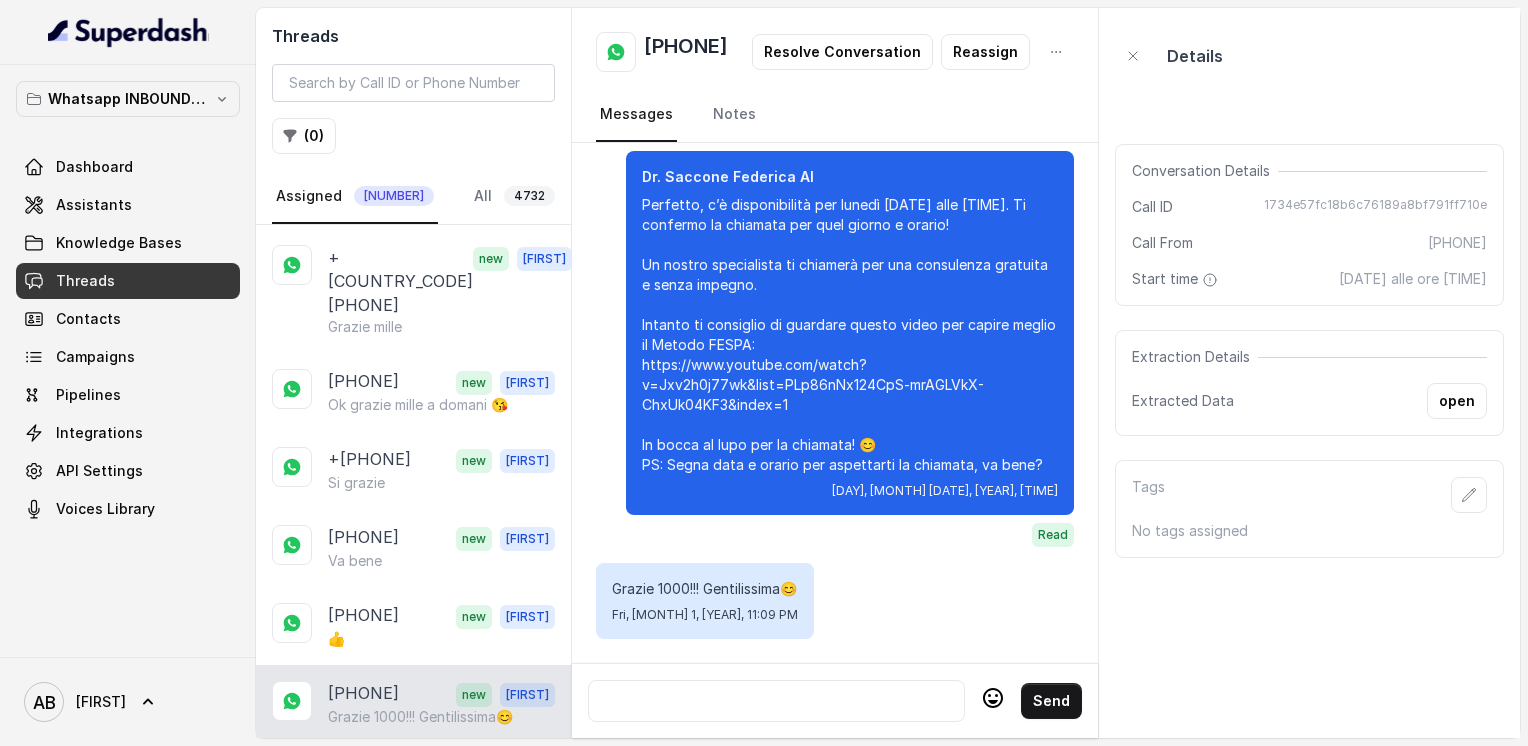 click 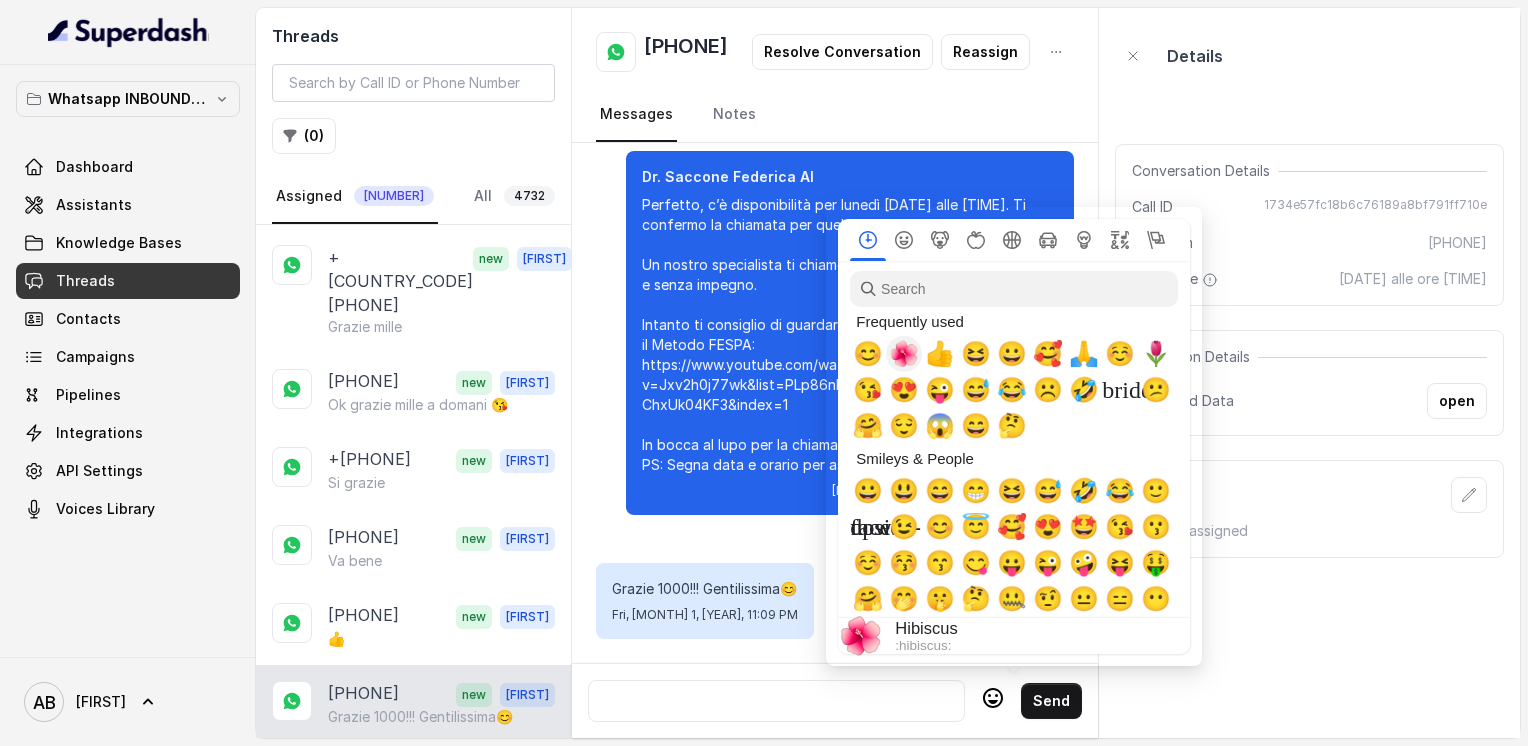 click on "🌺" at bounding box center (904, 354) 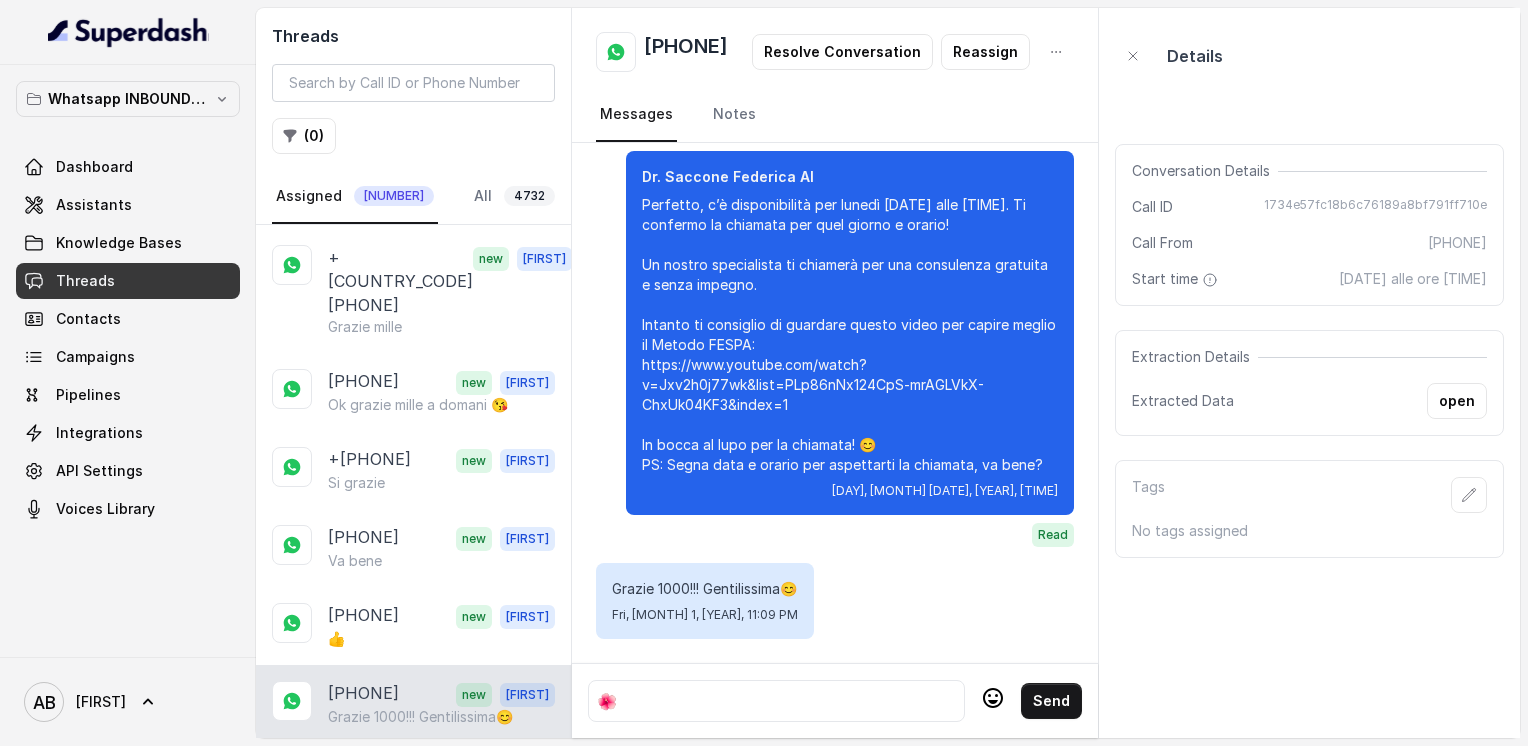 click 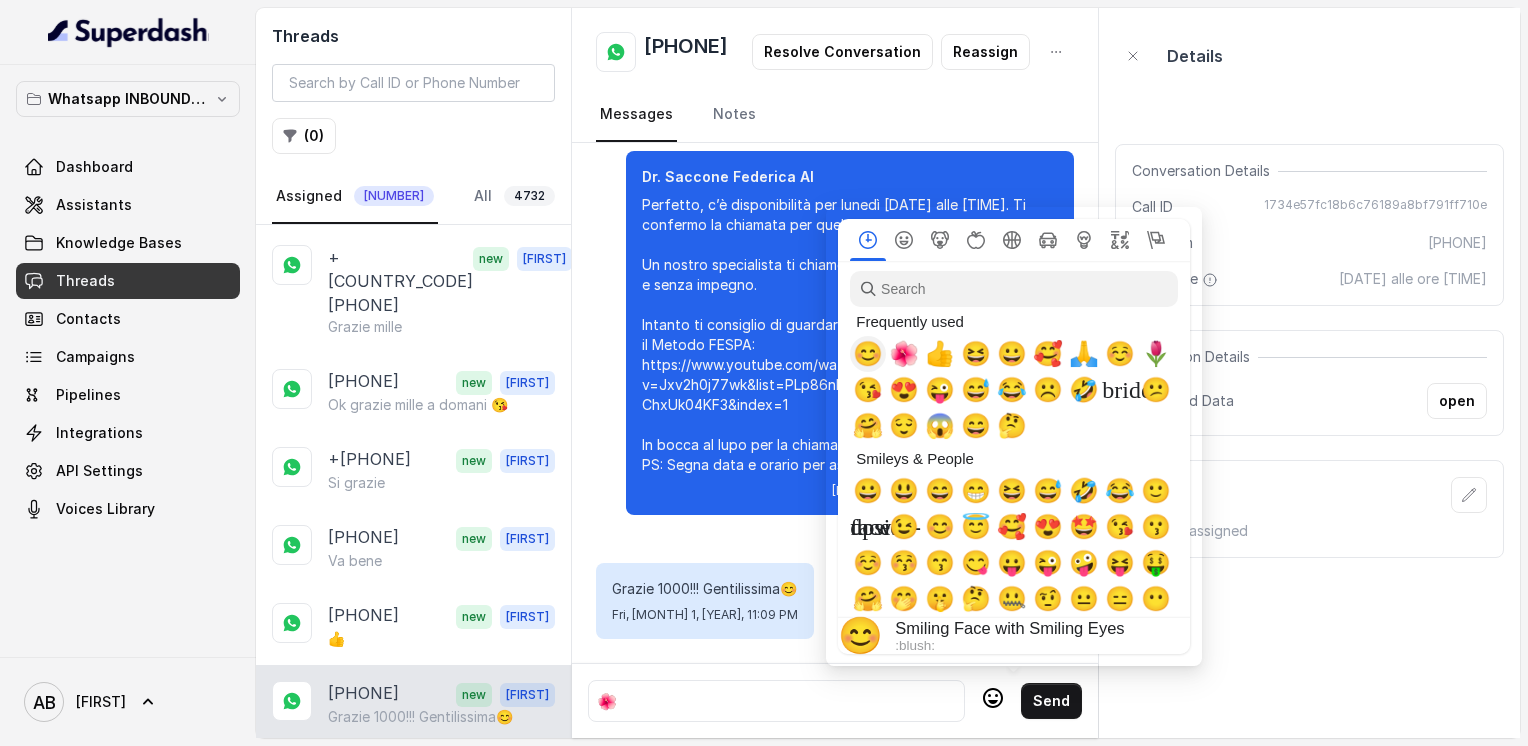 click on "😊" at bounding box center [868, 354] 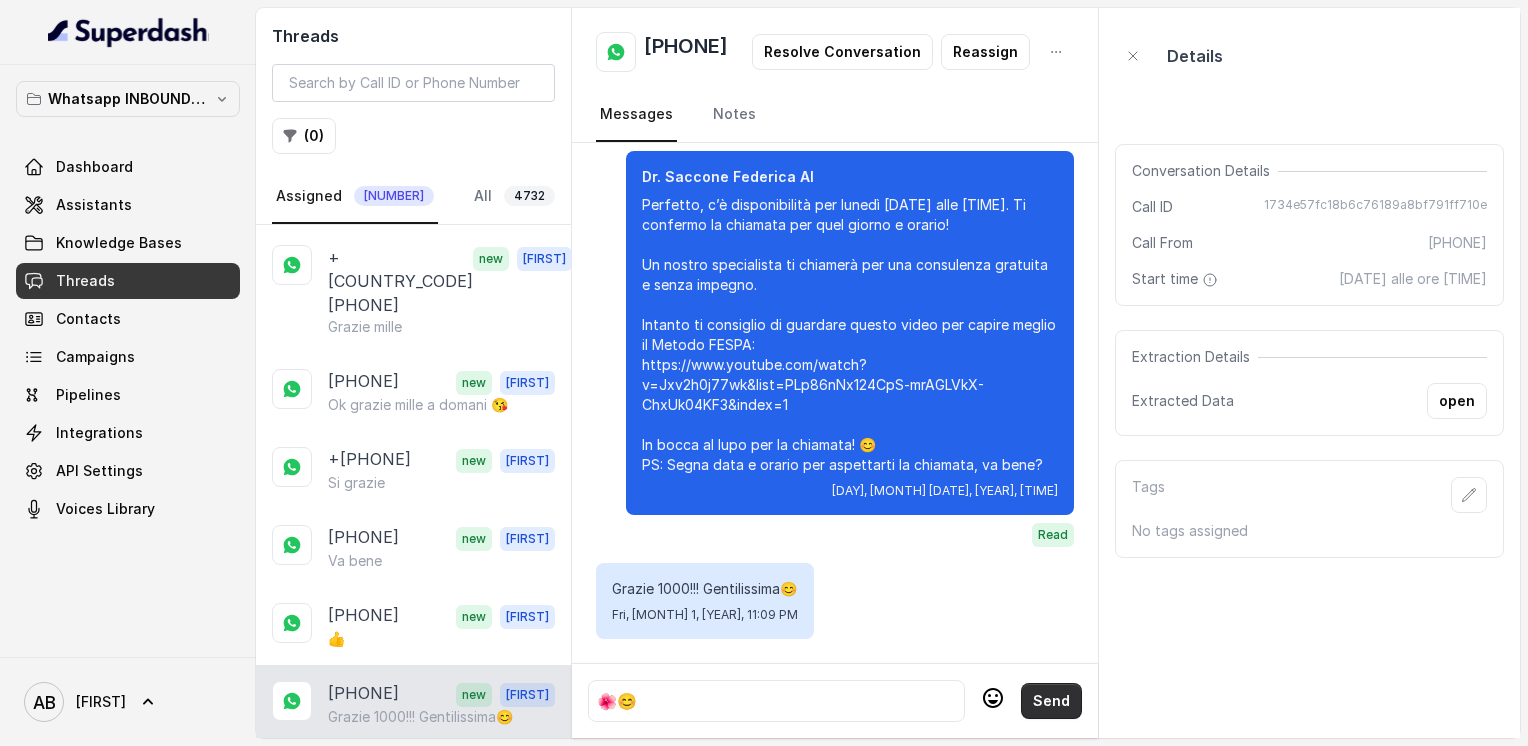 click on "Send" at bounding box center [1051, 701] 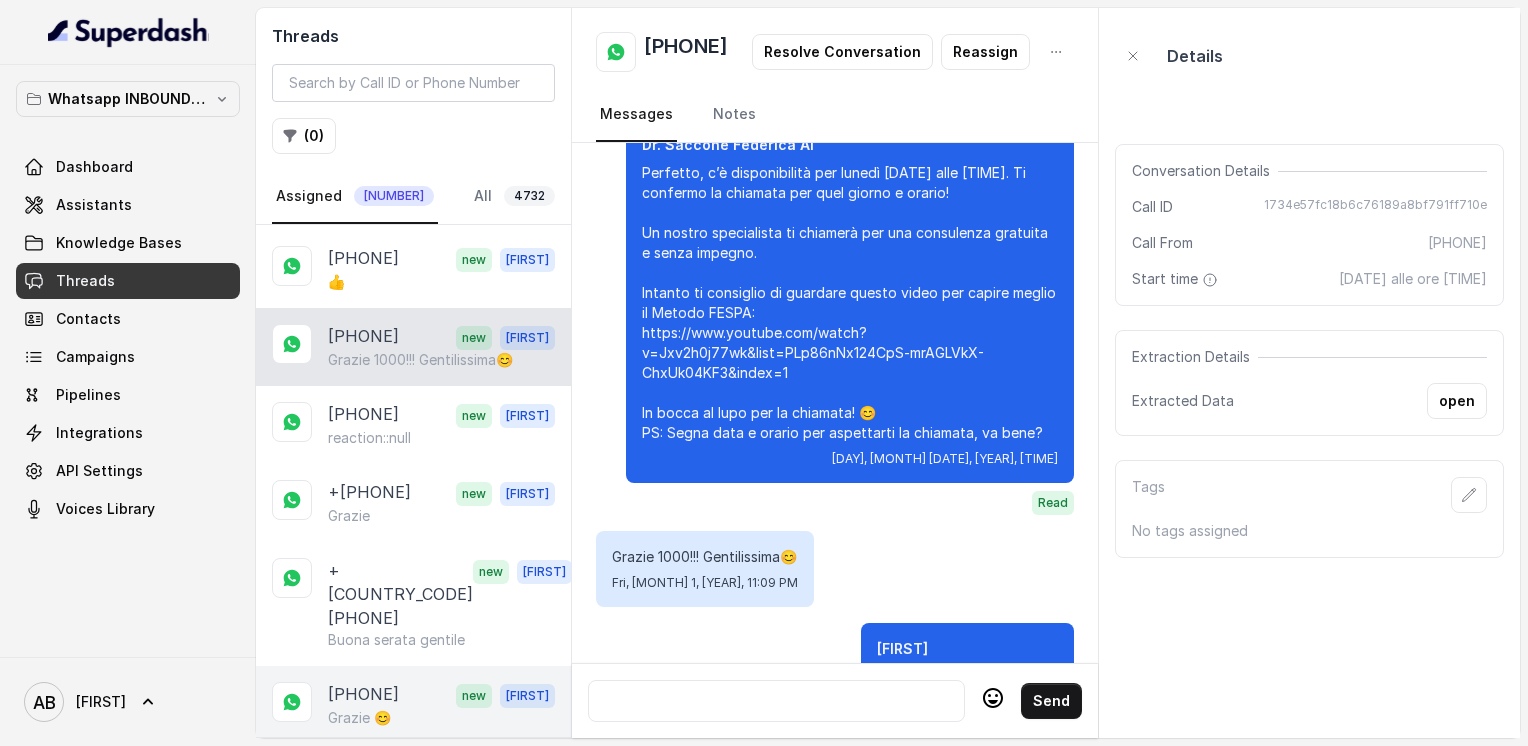 scroll, scrollTop: 3404, scrollLeft: 0, axis: vertical 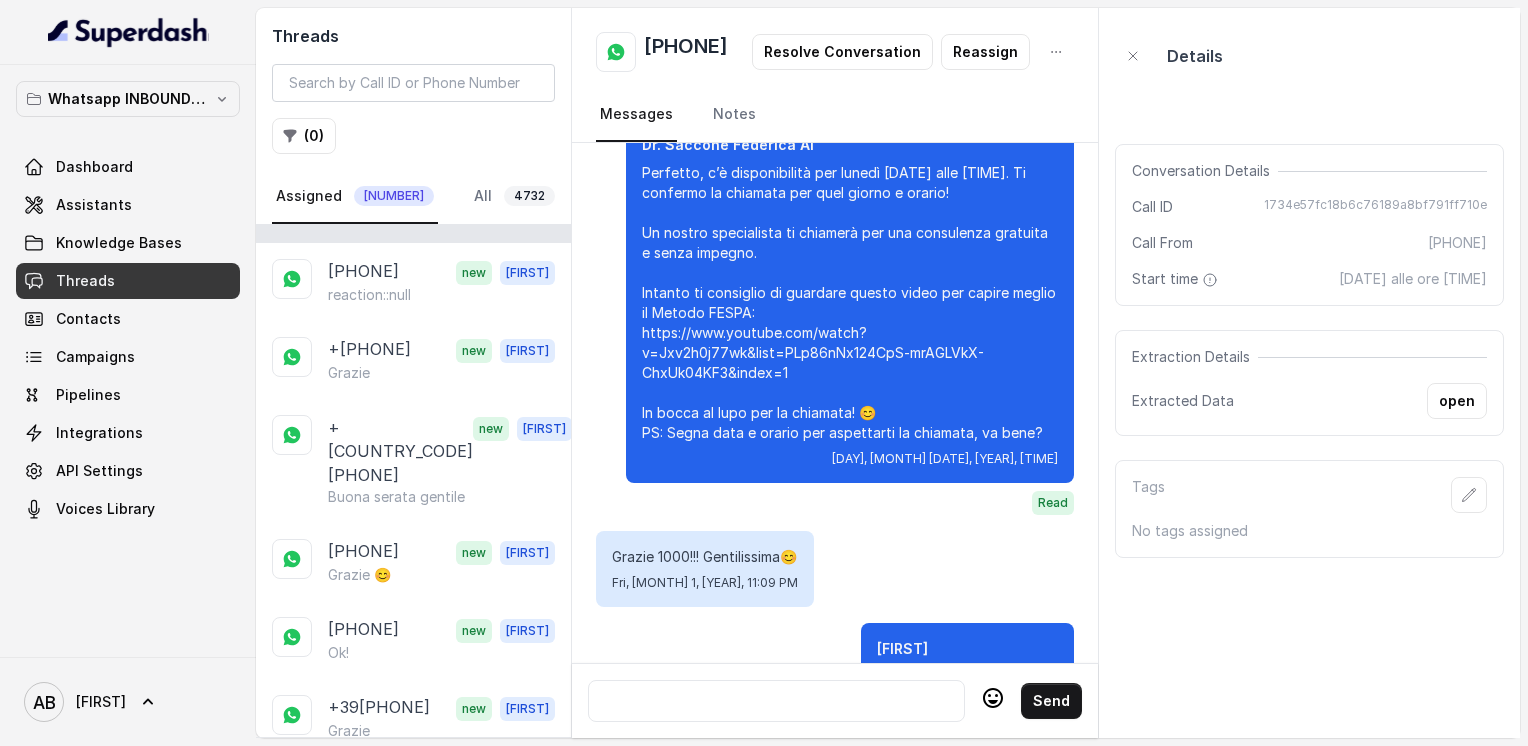 click on "[NAME] new [NAME] Che numero diverso ? Xk altr faccio fatica a rispondere se no è numero di Italia" at bounding box center (413, 874) 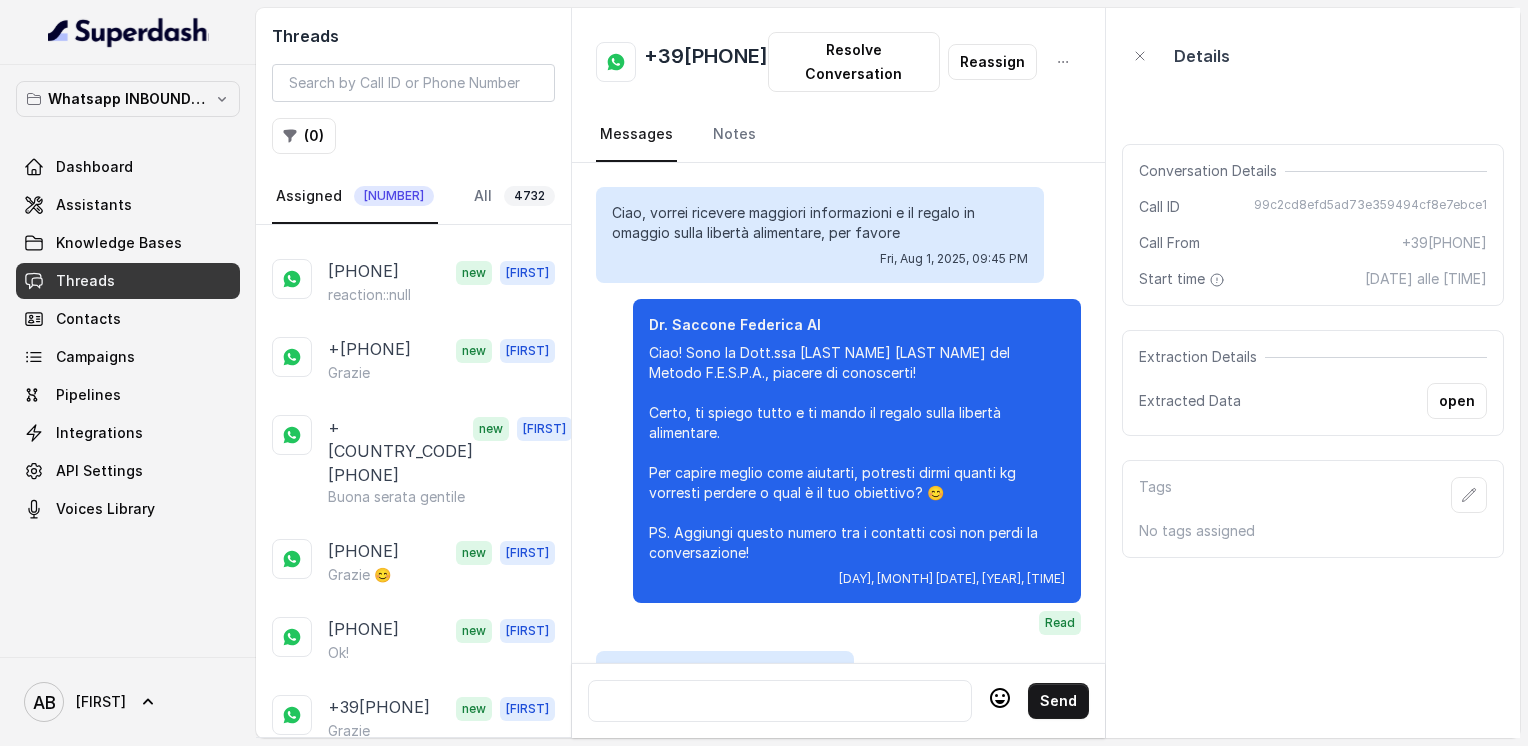 scroll, scrollTop: 2928, scrollLeft: 0, axis: vertical 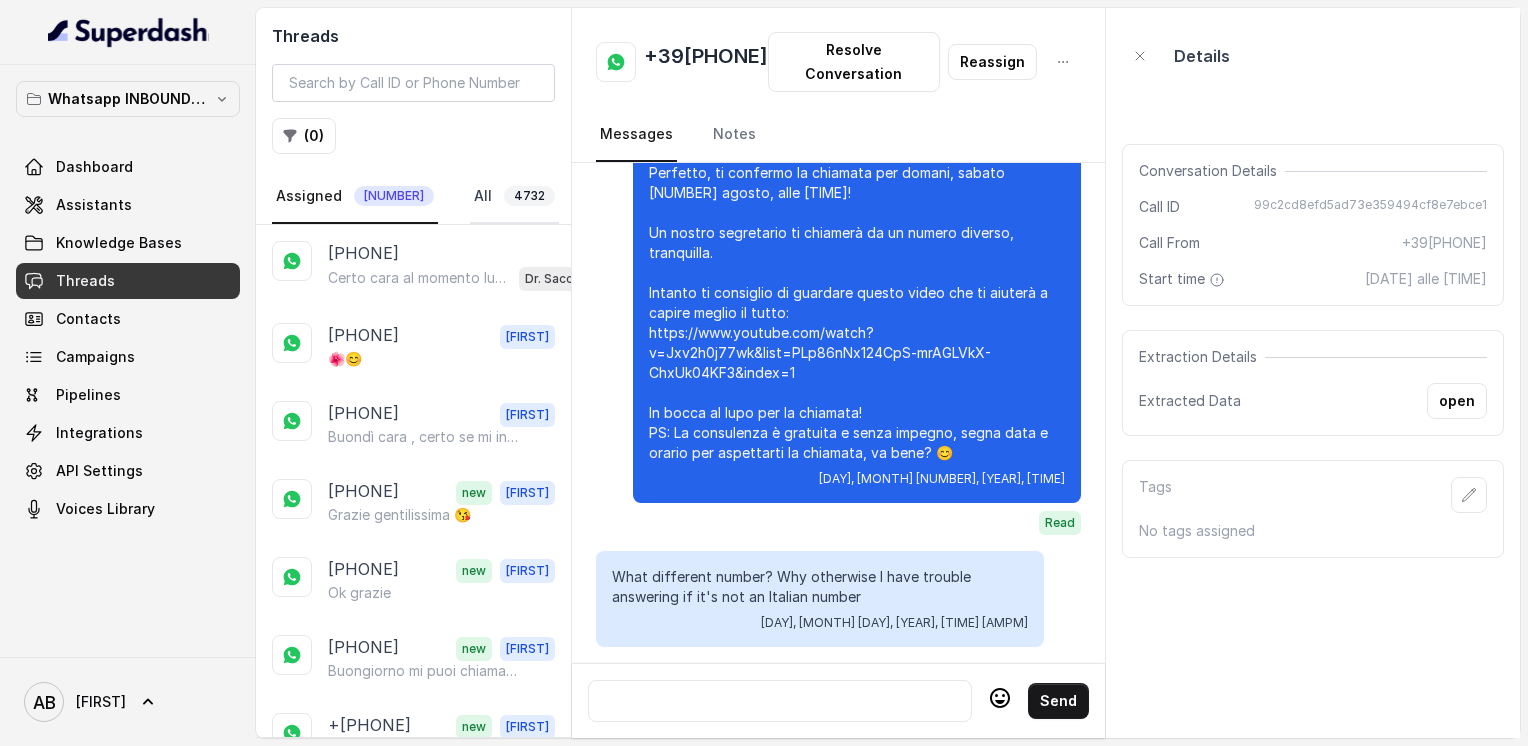 click on "All 4732" at bounding box center [514, 197] 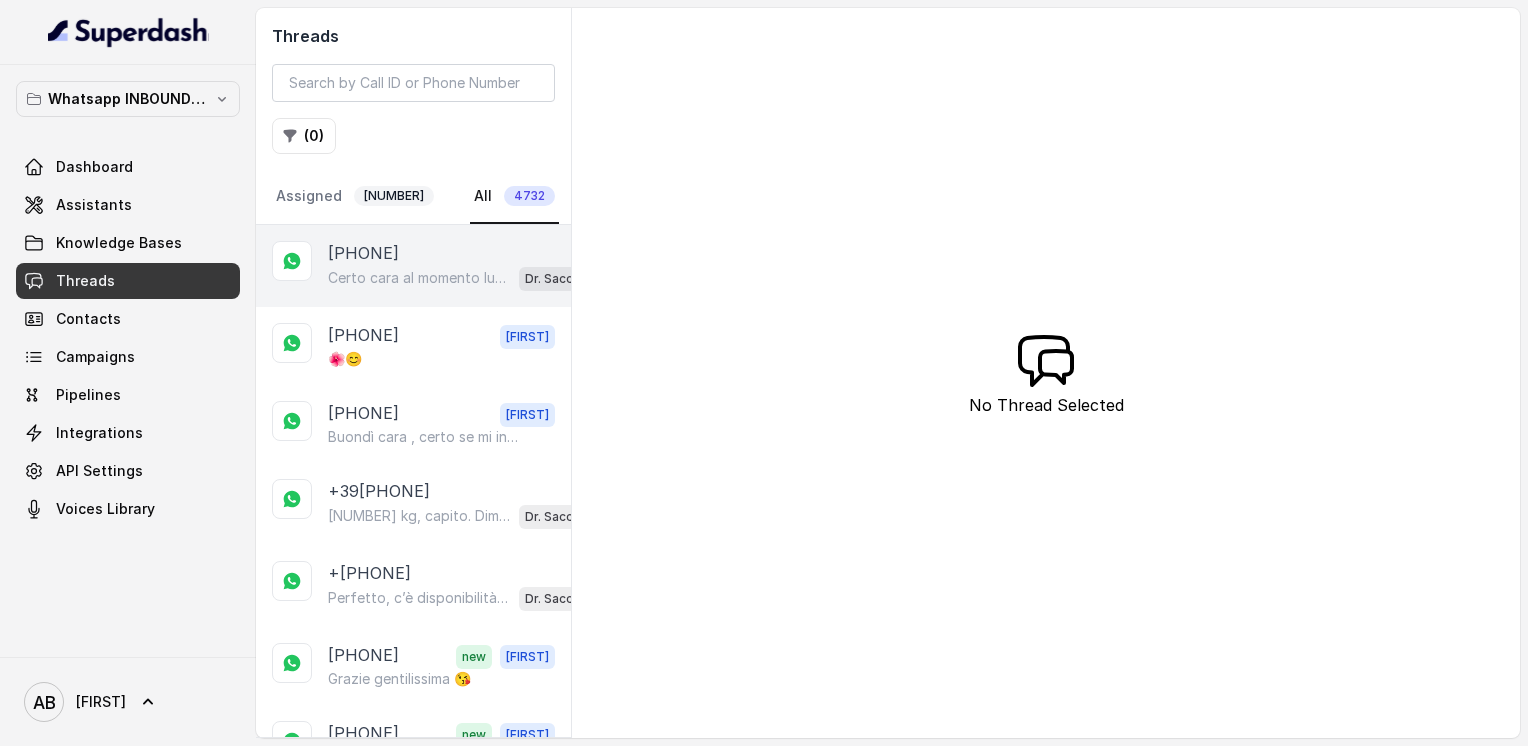 click on "Certo cara al momento lunedì c'è ancora qualche disponibilità , quando potrebbe essere comoda per te la chiamata ?" at bounding box center (419, 278) 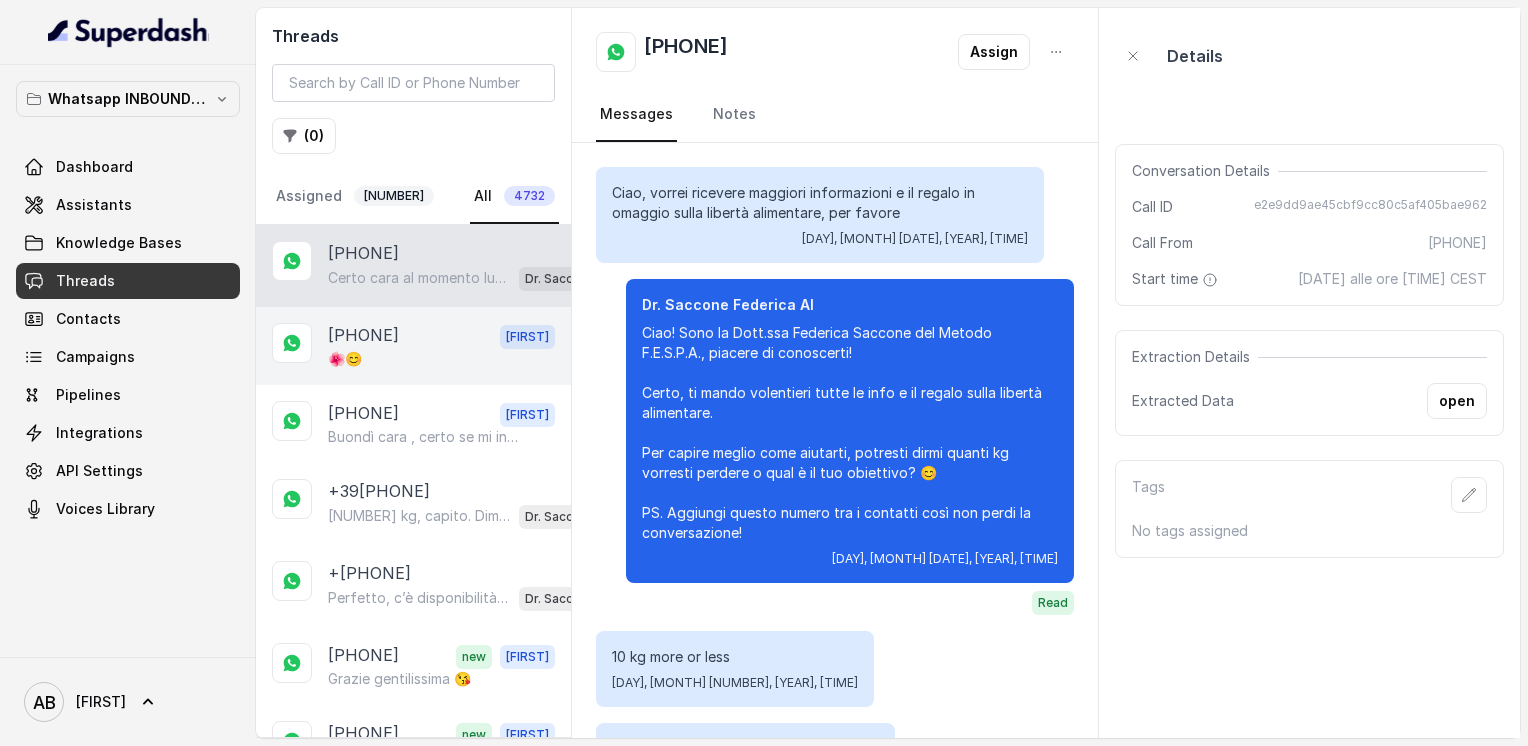 scroll, scrollTop: 1432, scrollLeft: 0, axis: vertical 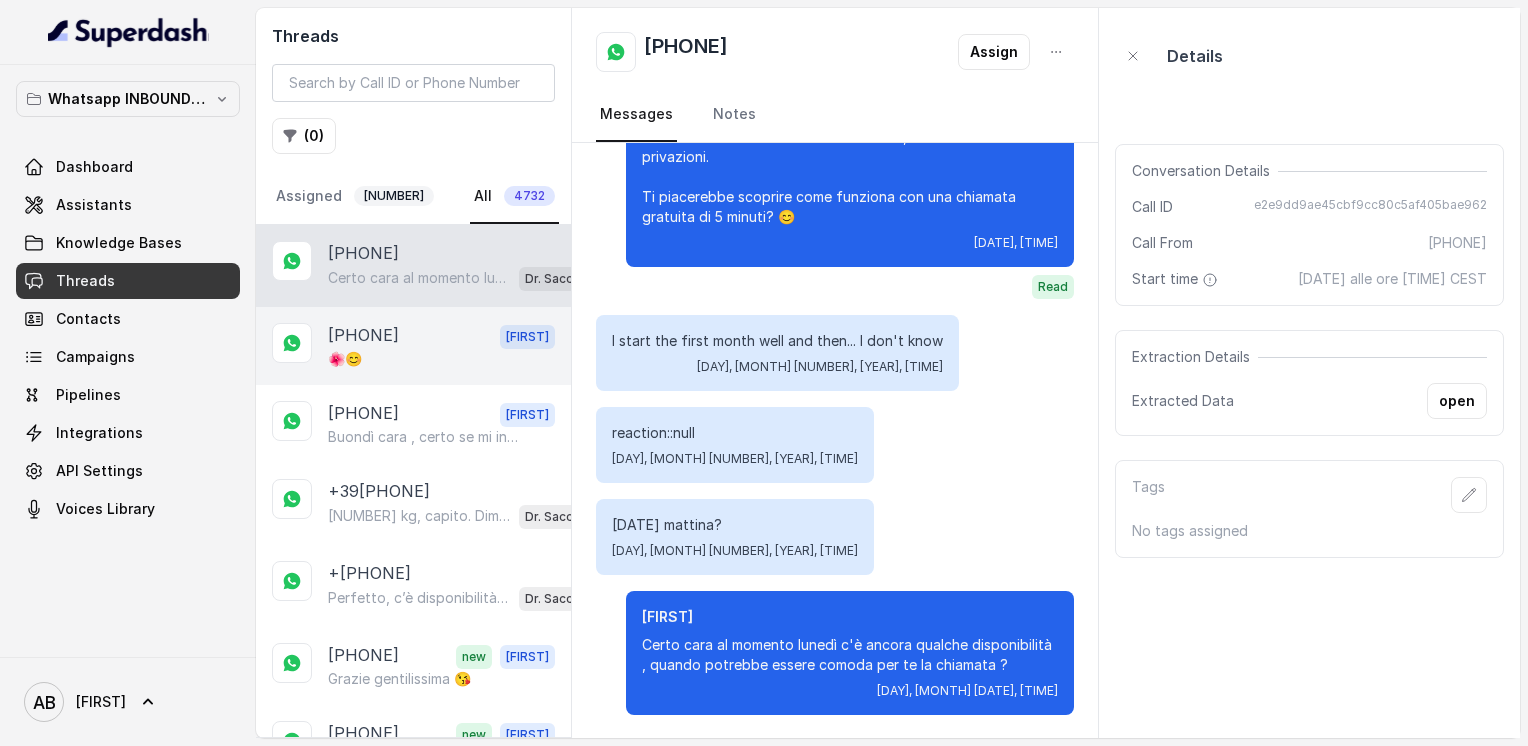 click on "[PHONE]" at bounding box center (363, 336) 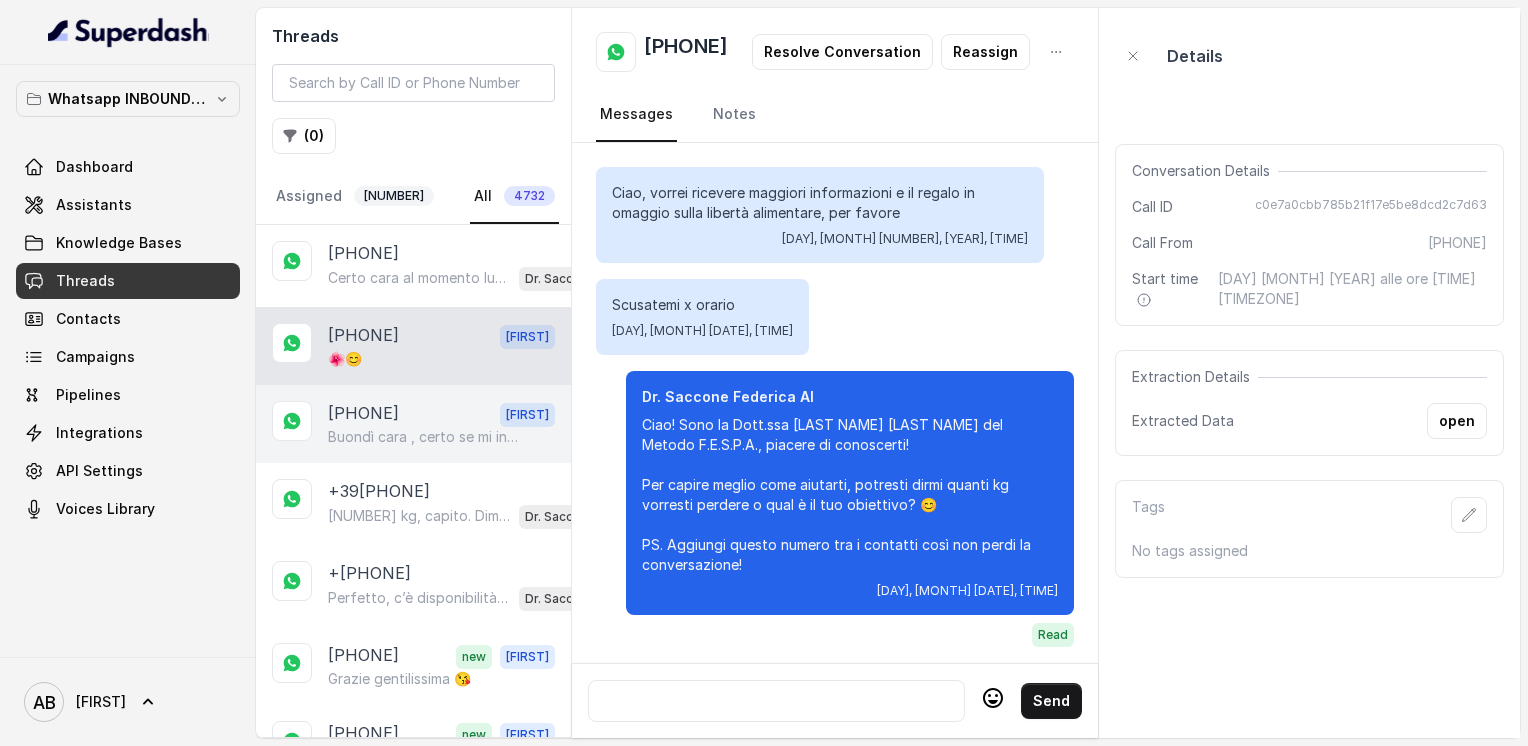 scroll, scrollTop: 3340, scrollLeft: 0, axis: vertical 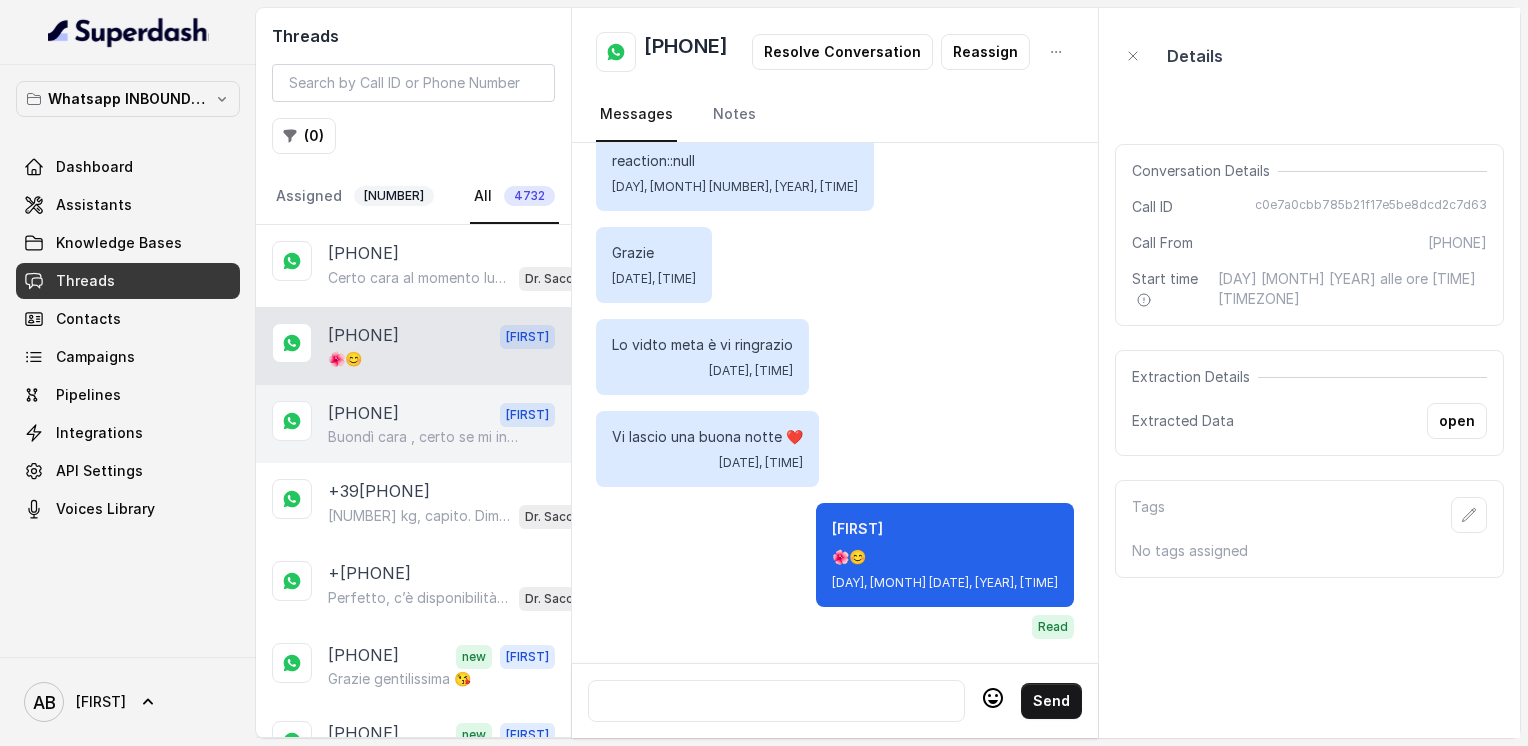 click on "Buondì cara , certo se mi indichi una disponibilità vedo di accontentarti 😊" at bounding box center (424, 437) 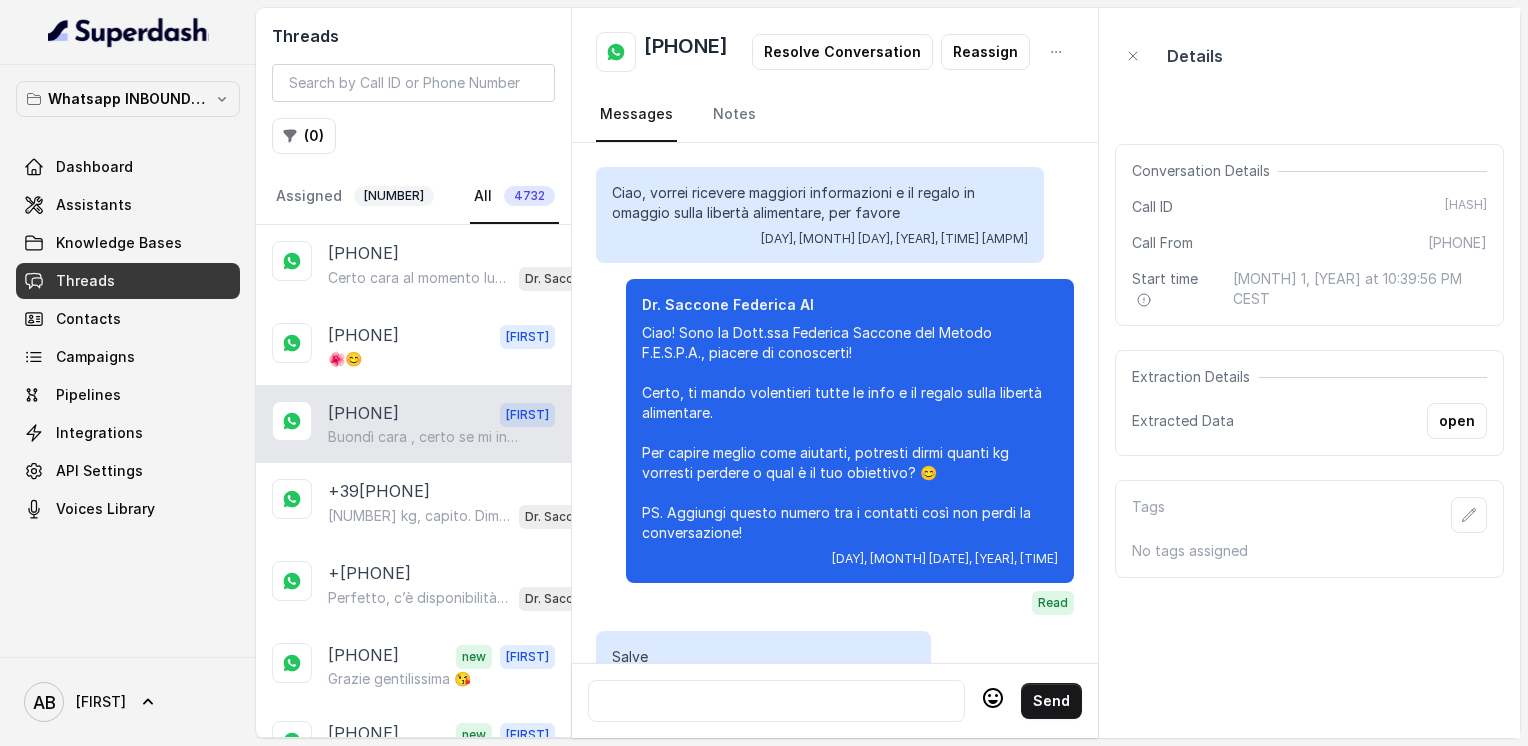 scroll, scrollTop: 2112, scrollLeft: 0, axis: vertical 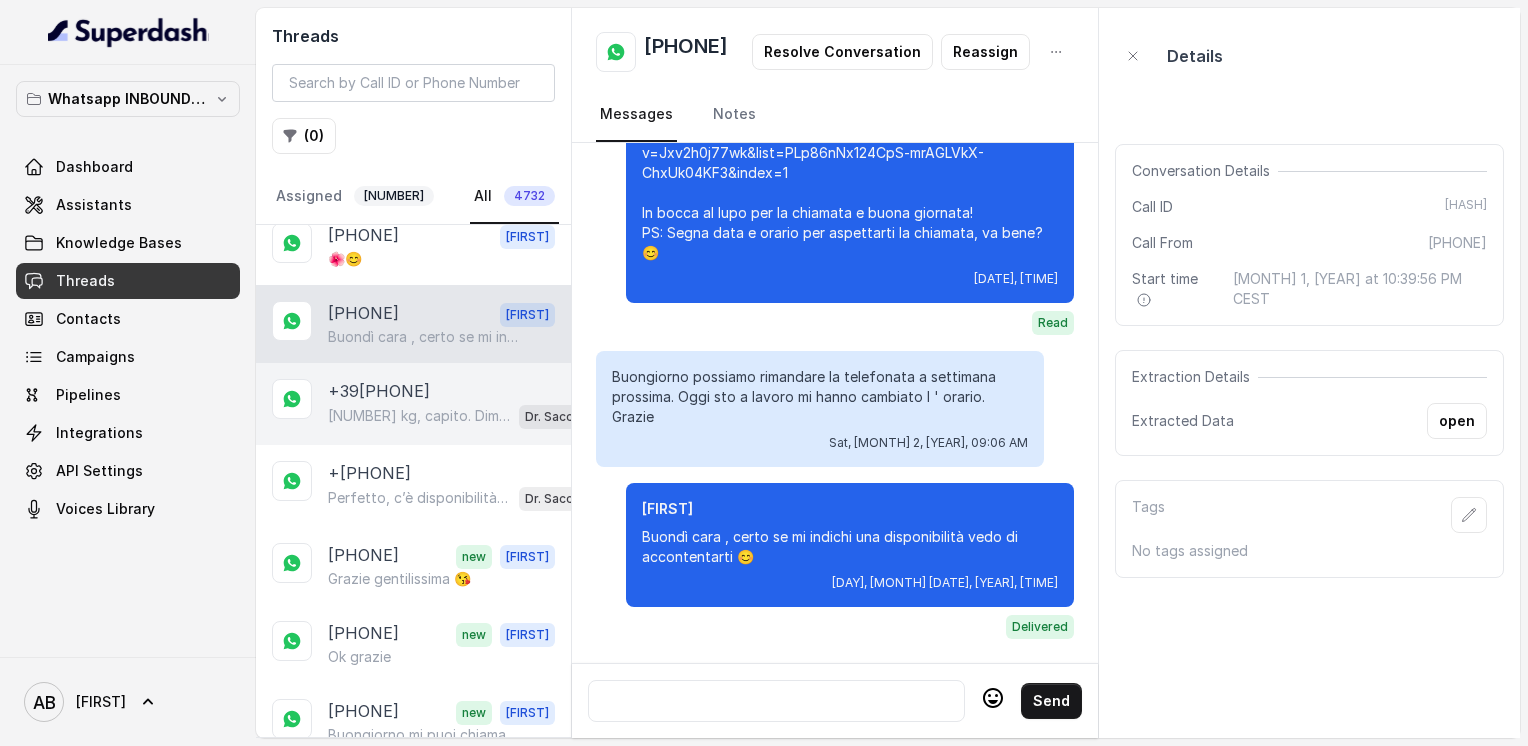 click on "[NUMBER] kg, capito.
Dimmi, hai già provato qualcosa in passato per perdere peso? Che tipo di diete o metodi hai seguito?" at bounding box center [419, 416] 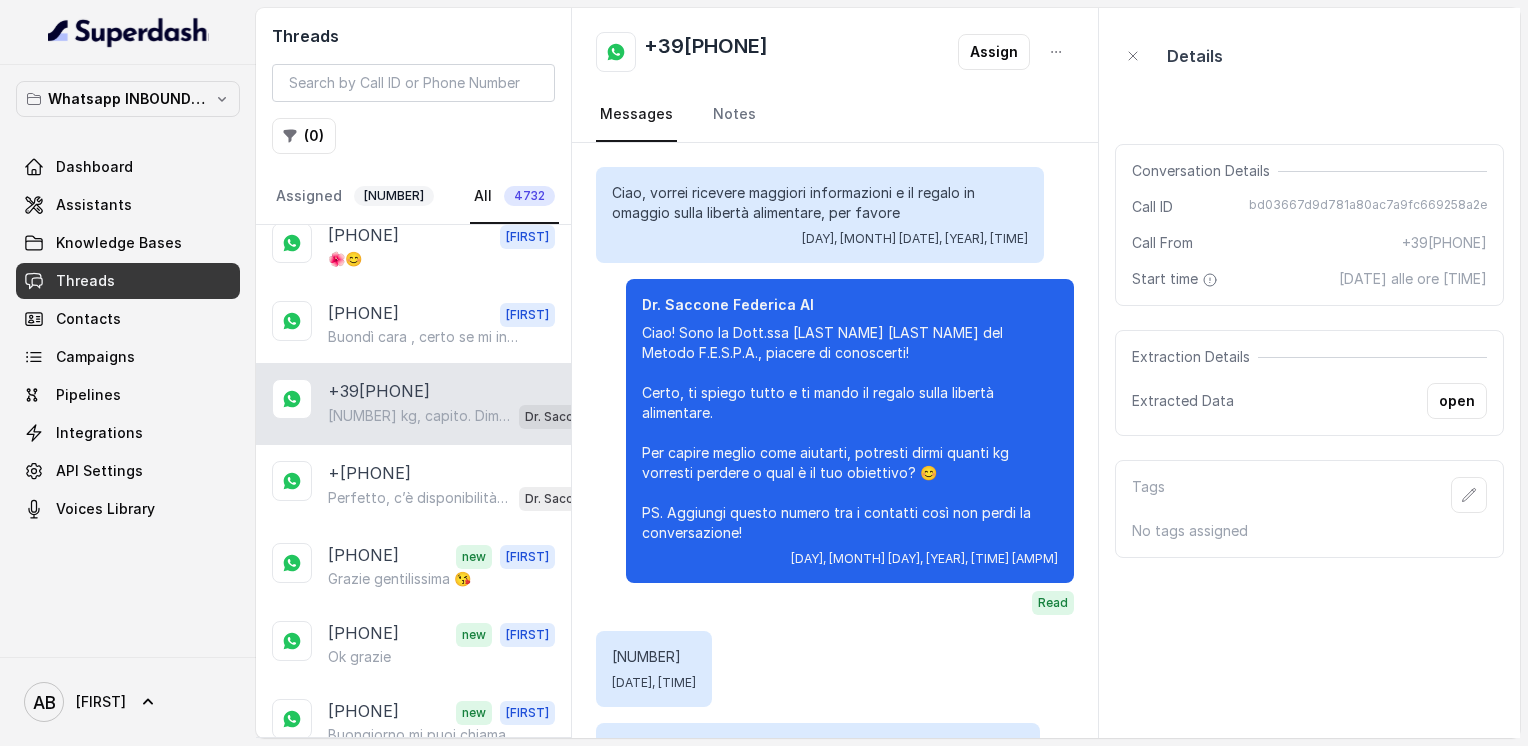 scroll, scrollTop: 296, scrollLeft: 0, axis: vertical 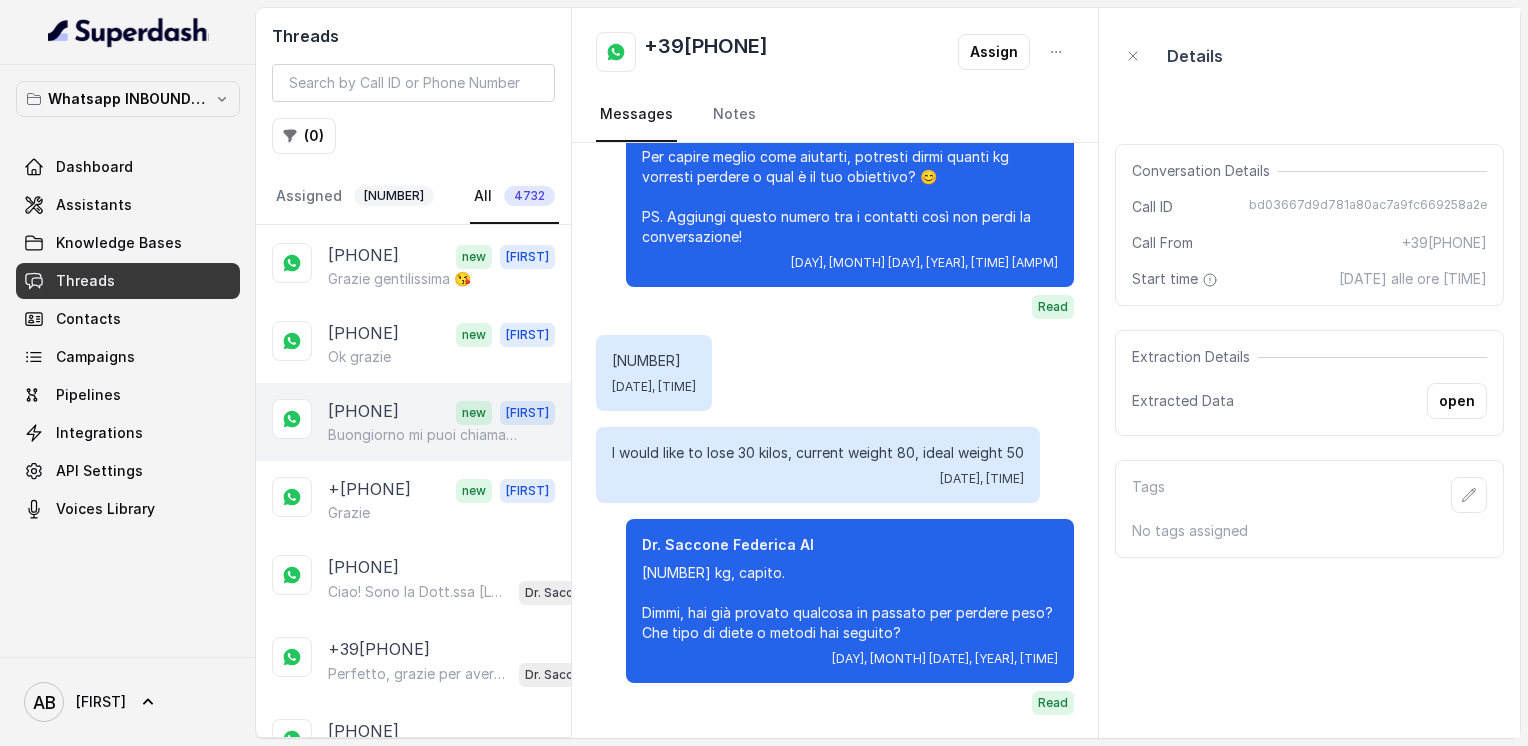 click on "Buongiorno mi puoi chiamare adesso" at bounding box center (424, 435) 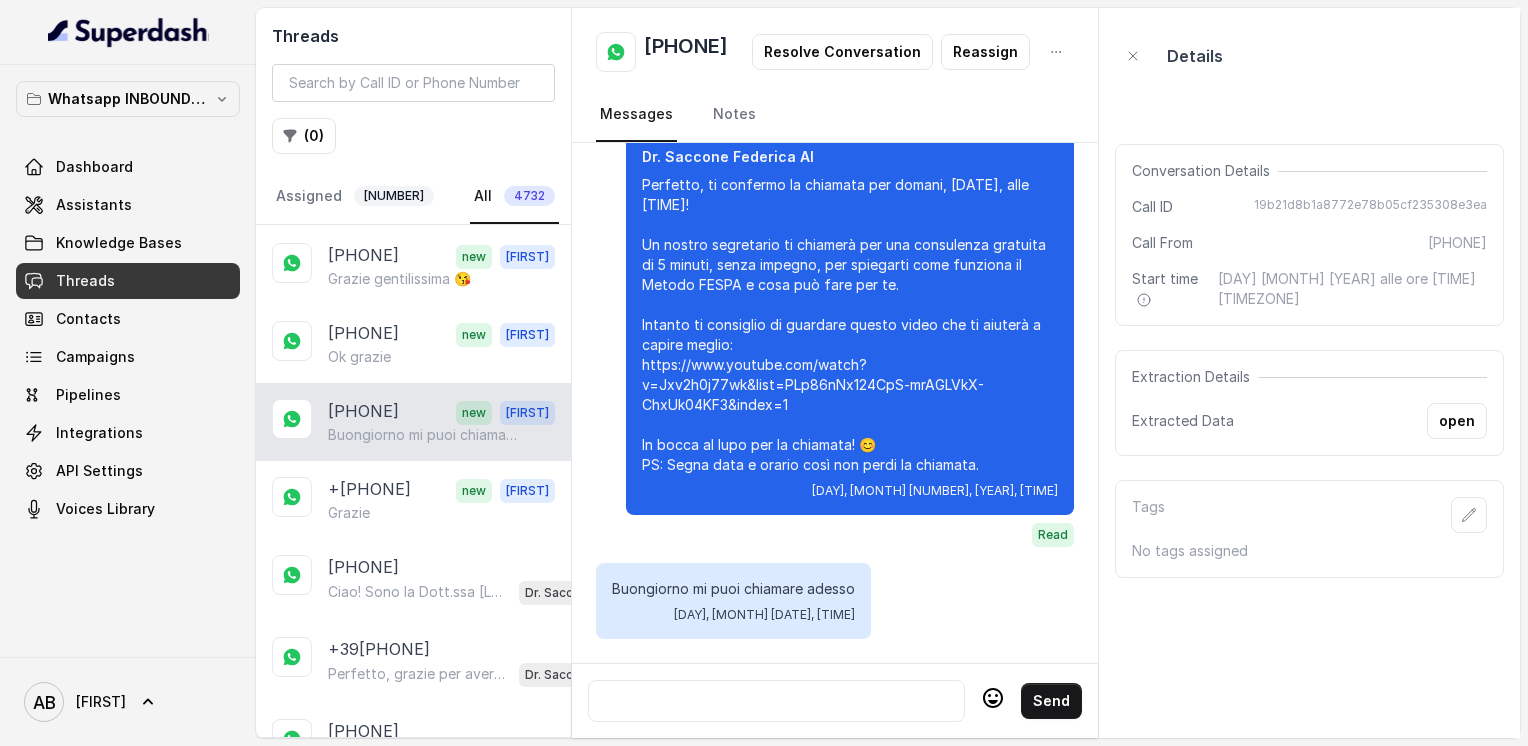 scroll, scrollTop: 2164, scrollLeft: 0, axis: vertical 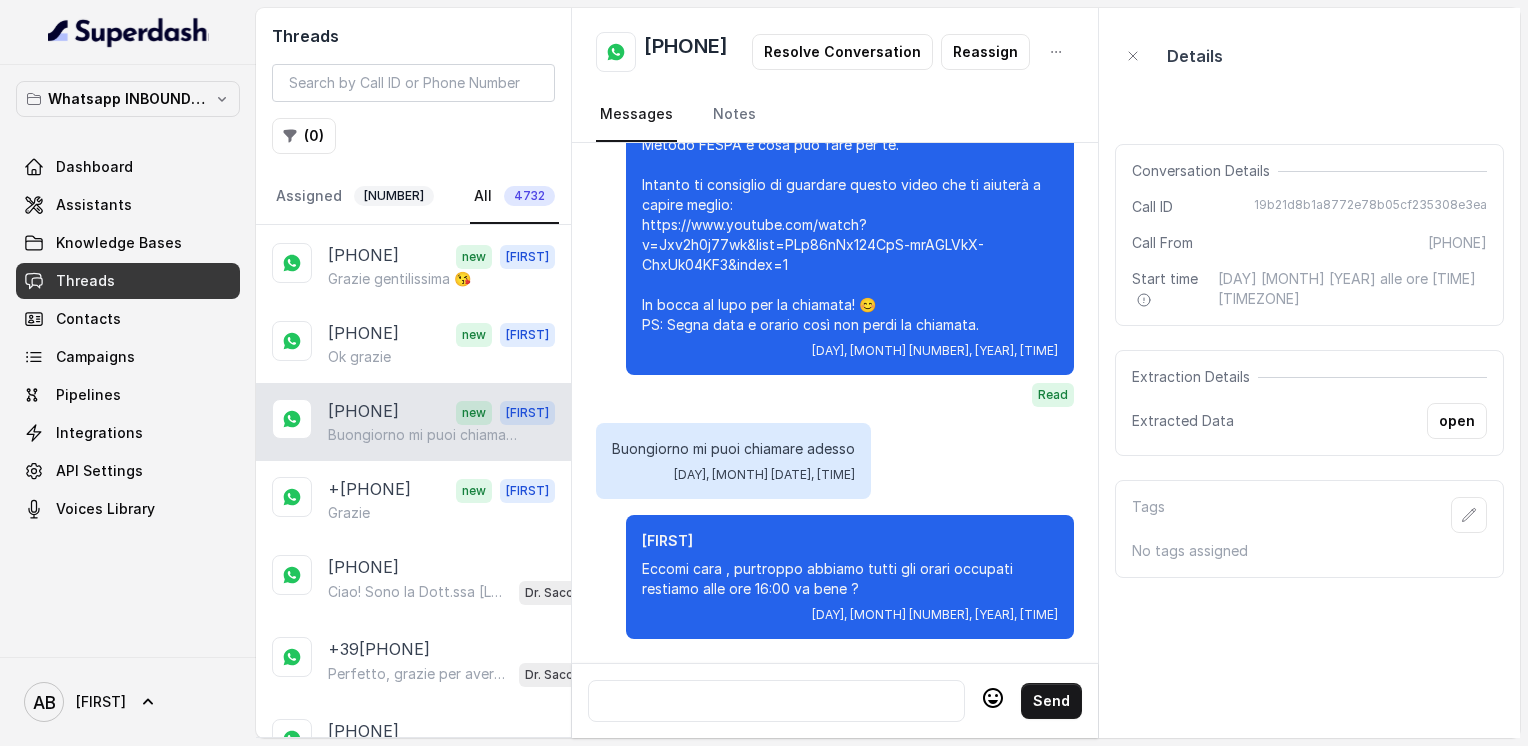 click at bounding box center (776, 701) 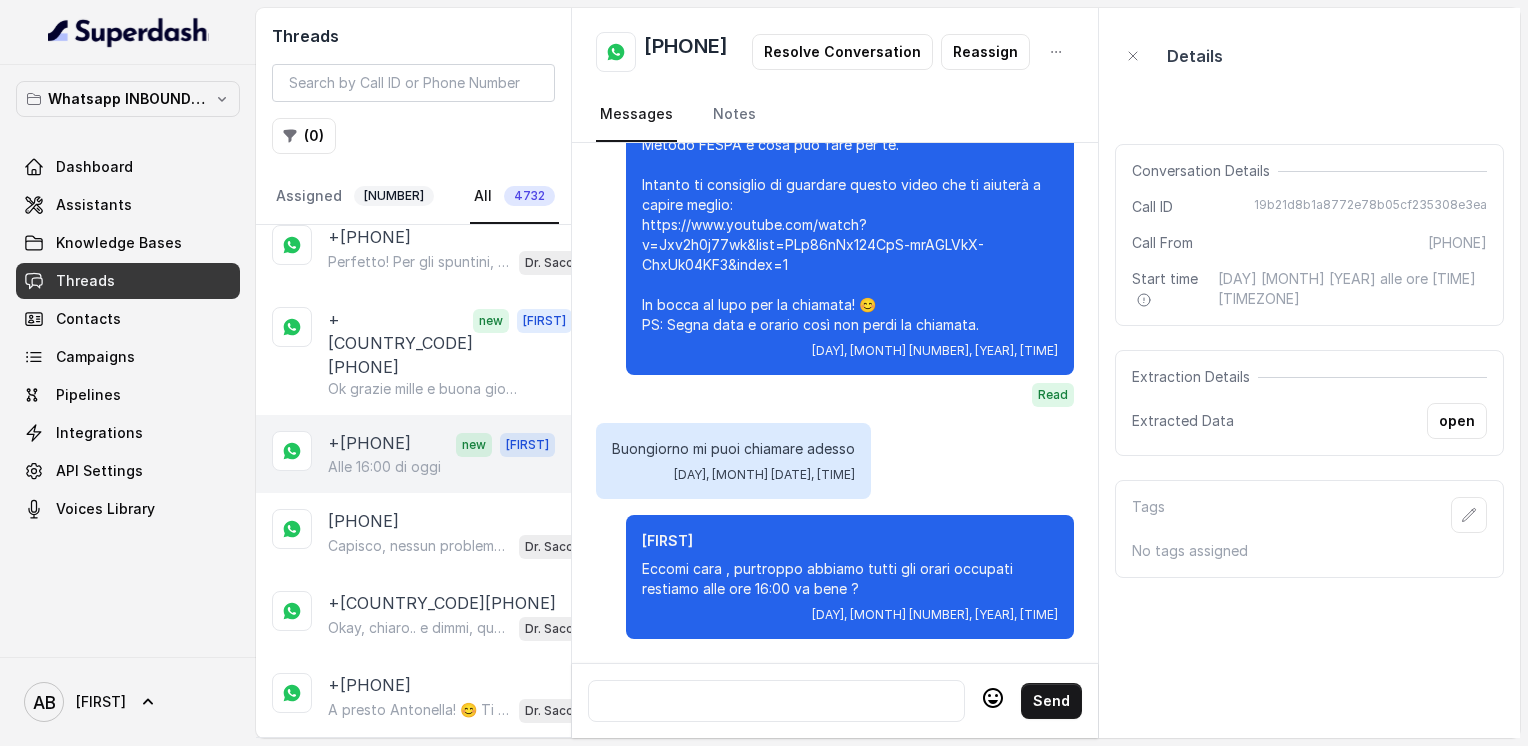 scroll, scrollTop: 1200, scrollLeft: 0, axis: vertical 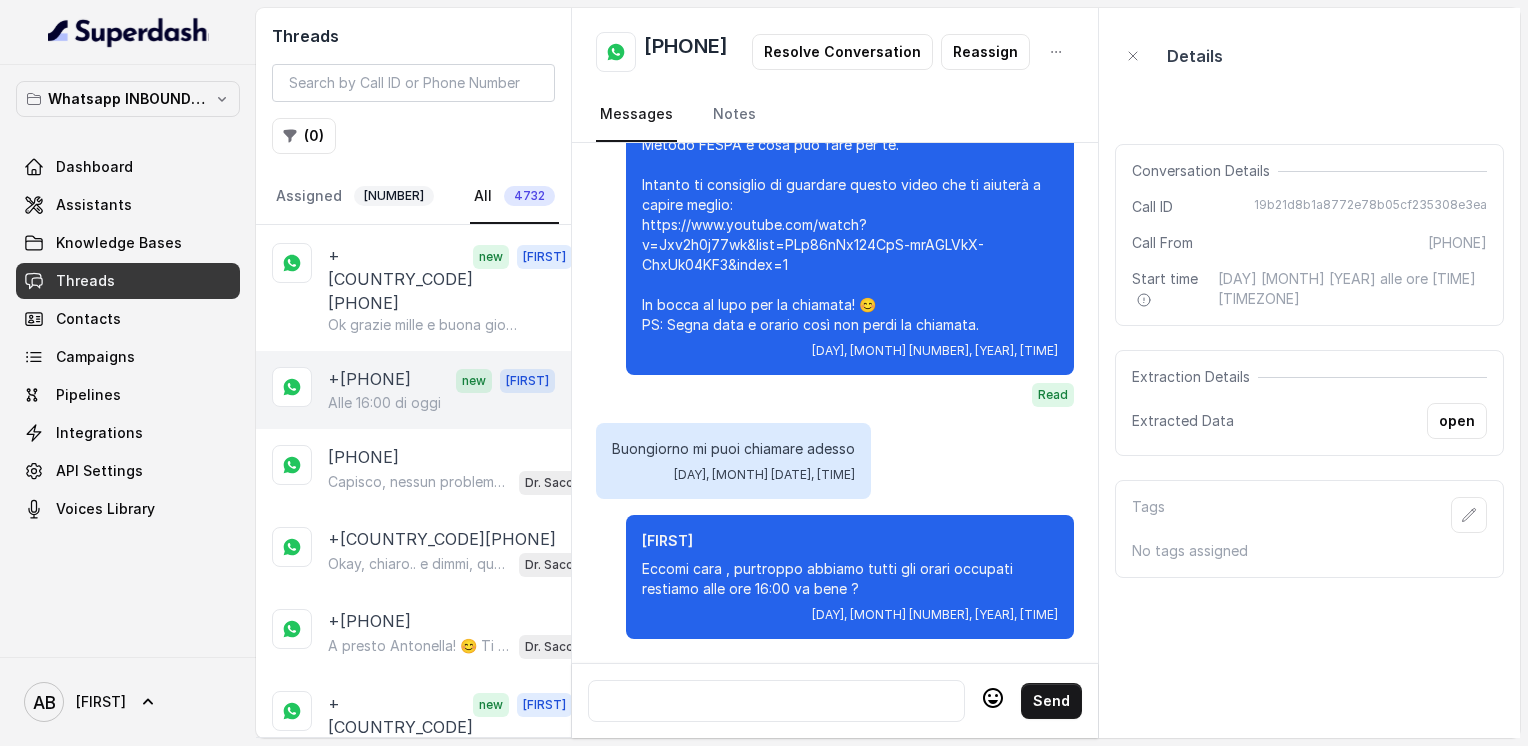 click on "+[PHONE]" at bounding box center [369, 380] 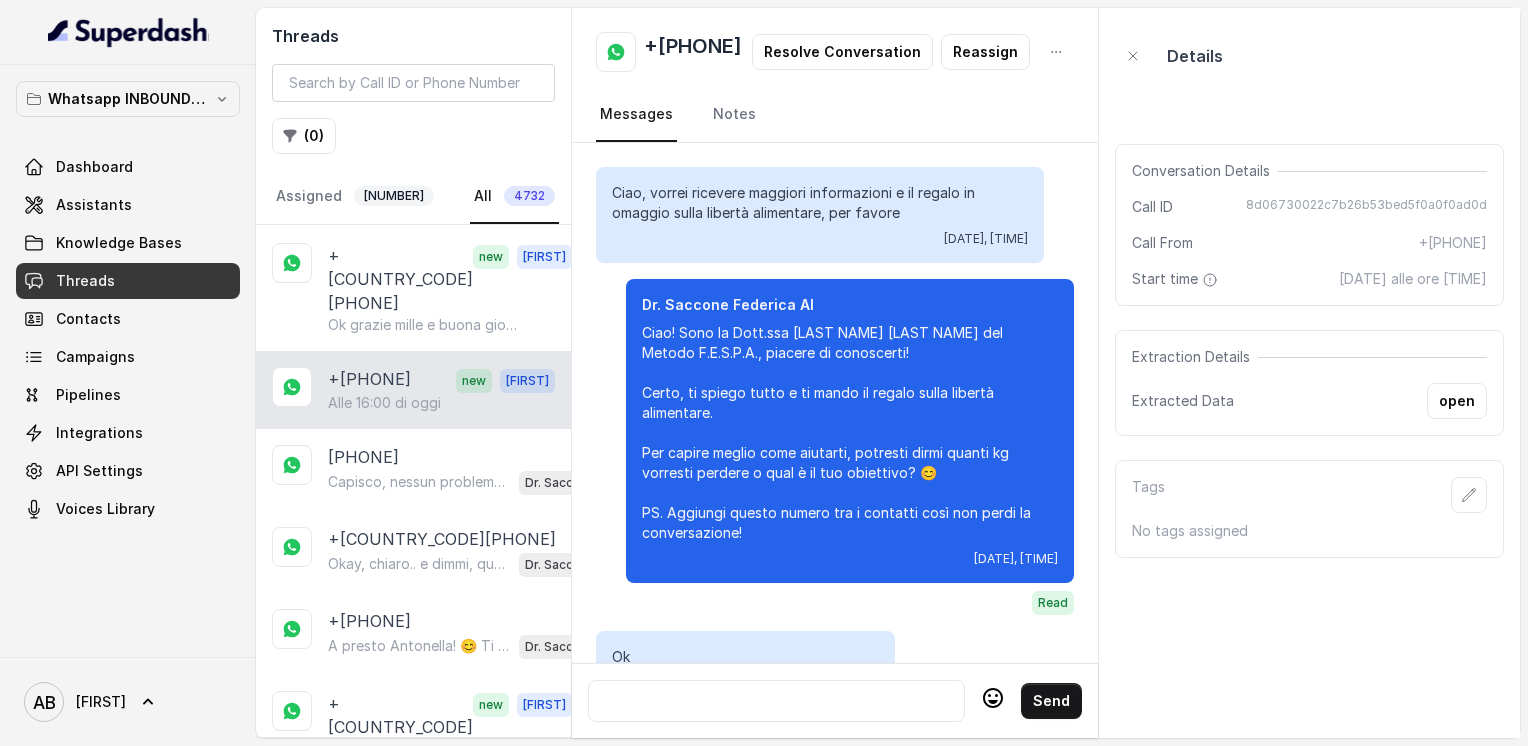 scroll, scrollTop: 3208, scrollLeft: 0, axis: vertical 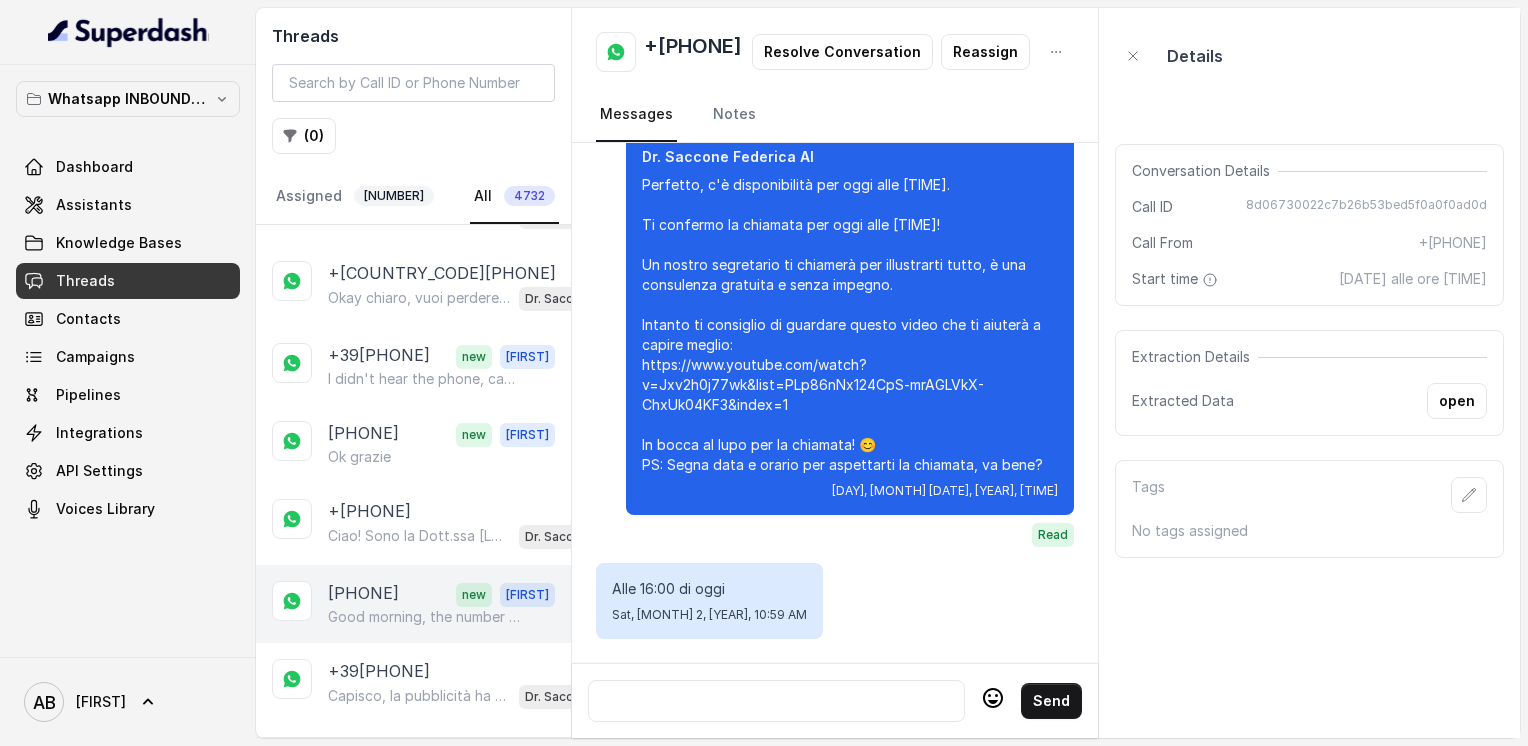 click on "[PHONE]" at bounding box center (363, 594) 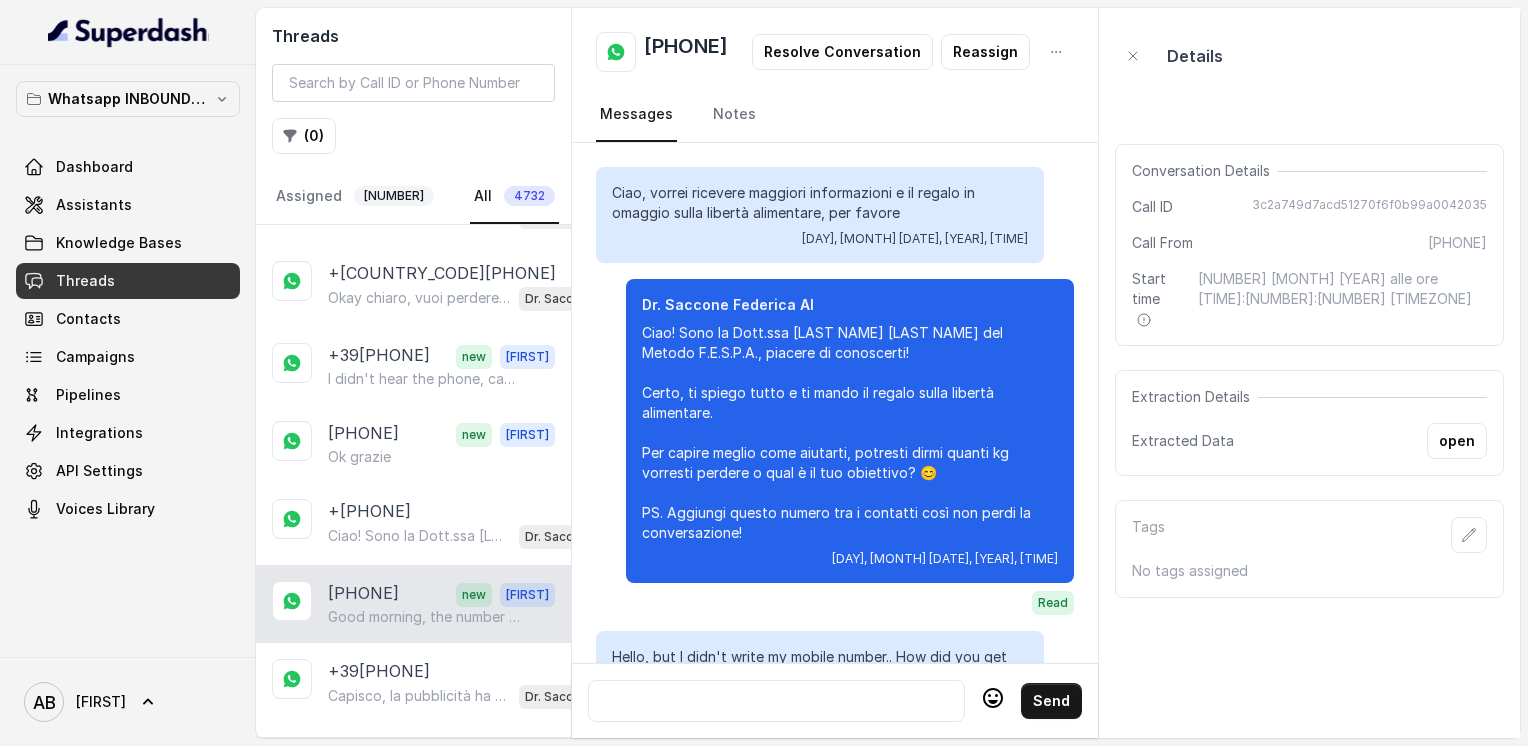 scroll, scrollTop: 3468, scrollLeft: 0, axis: vertical 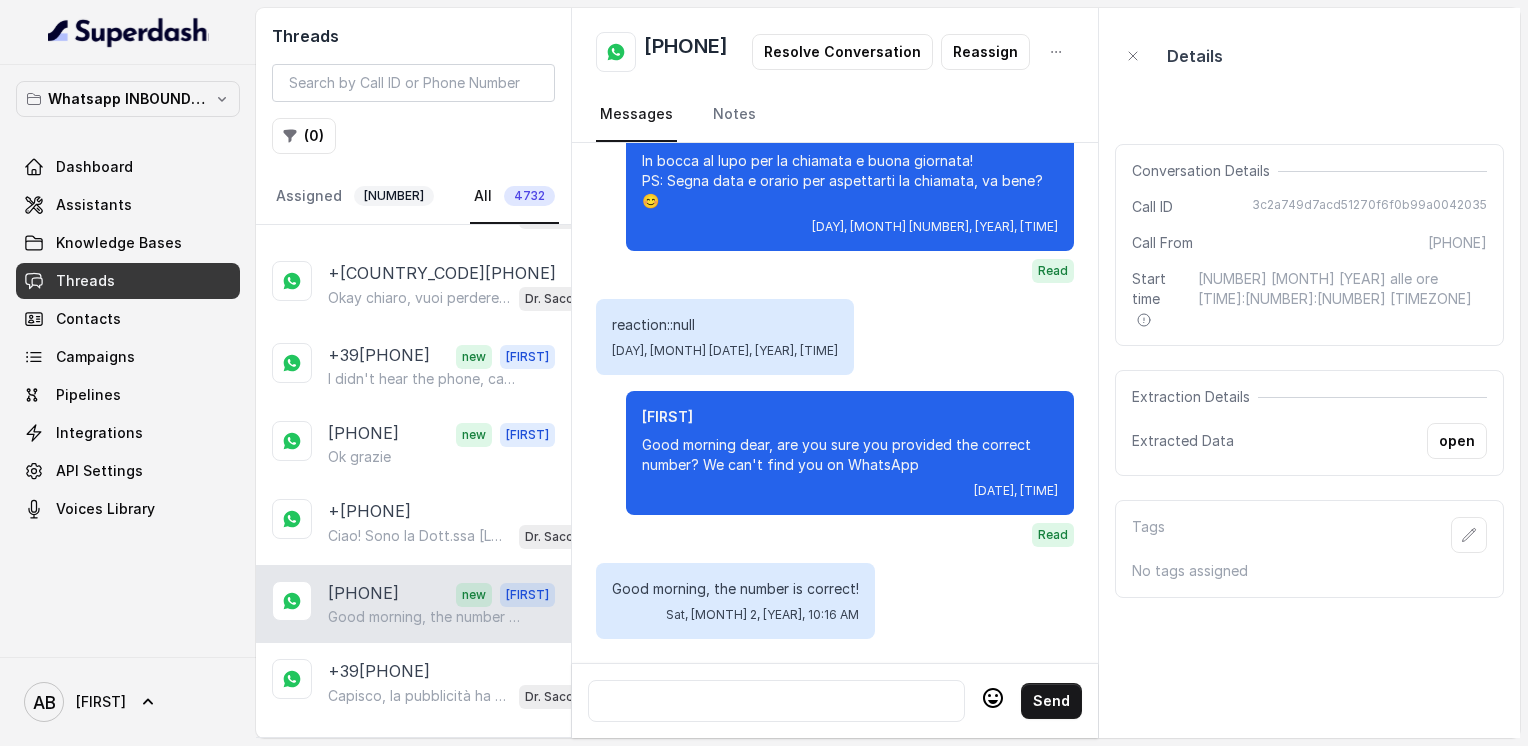 click at bounding box center [776, 701] 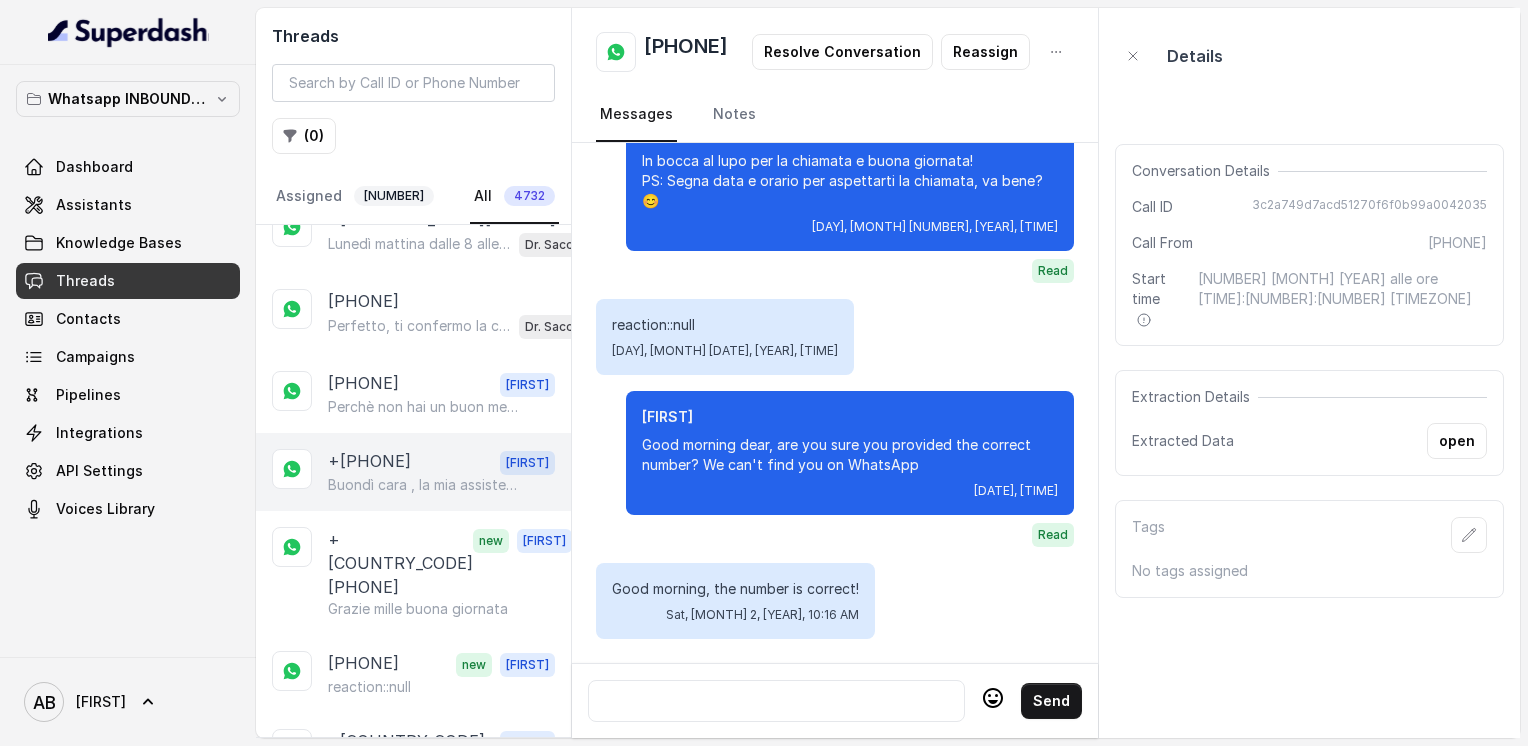scroll, scrollTop: 2700, scrollLeft: 0, axis: vertical 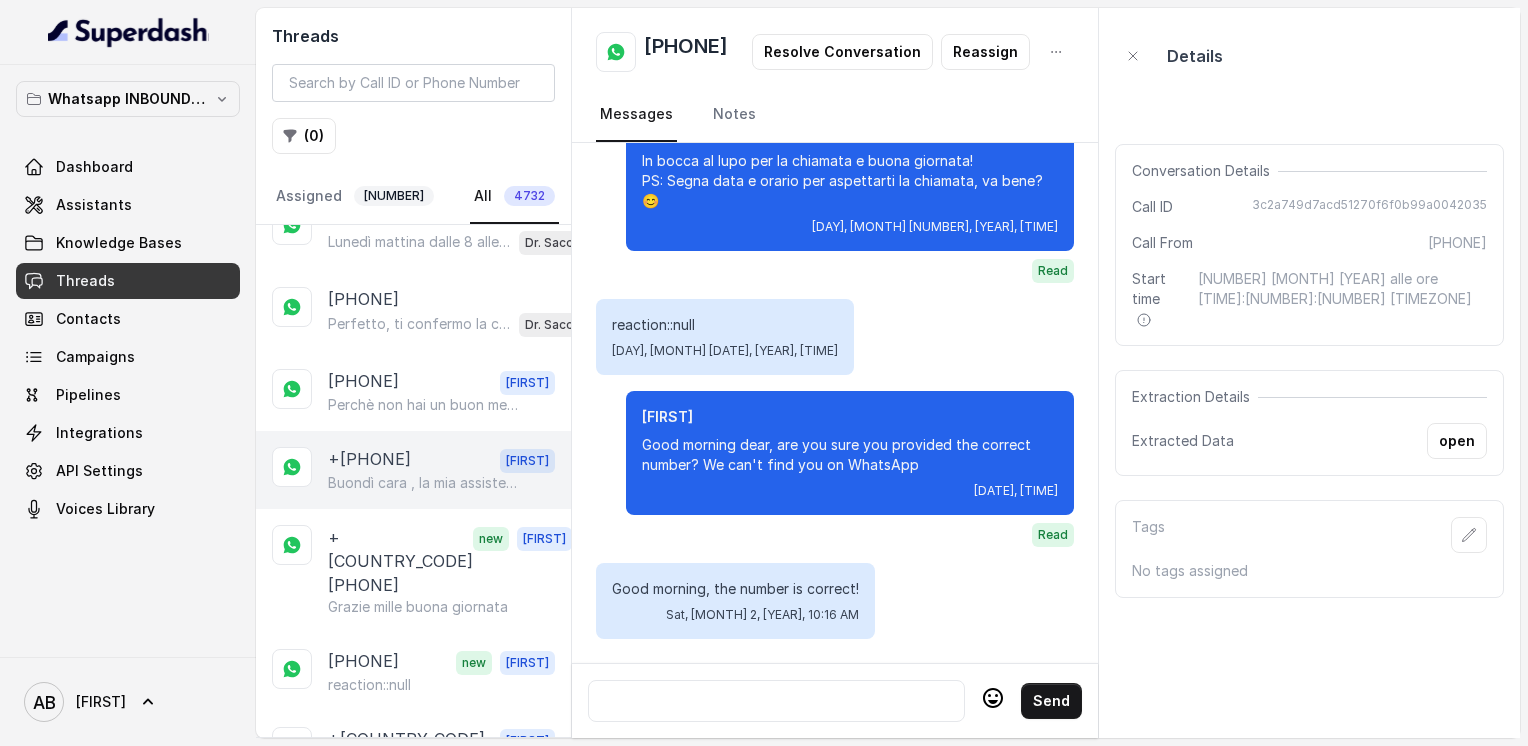 click on "[PHONE] [NAME] Buondì cara , la mia assistente Debora sostiene di aver ti chiamato ma di aver trovato il cellulare spento" at bounding box center (413, 470) 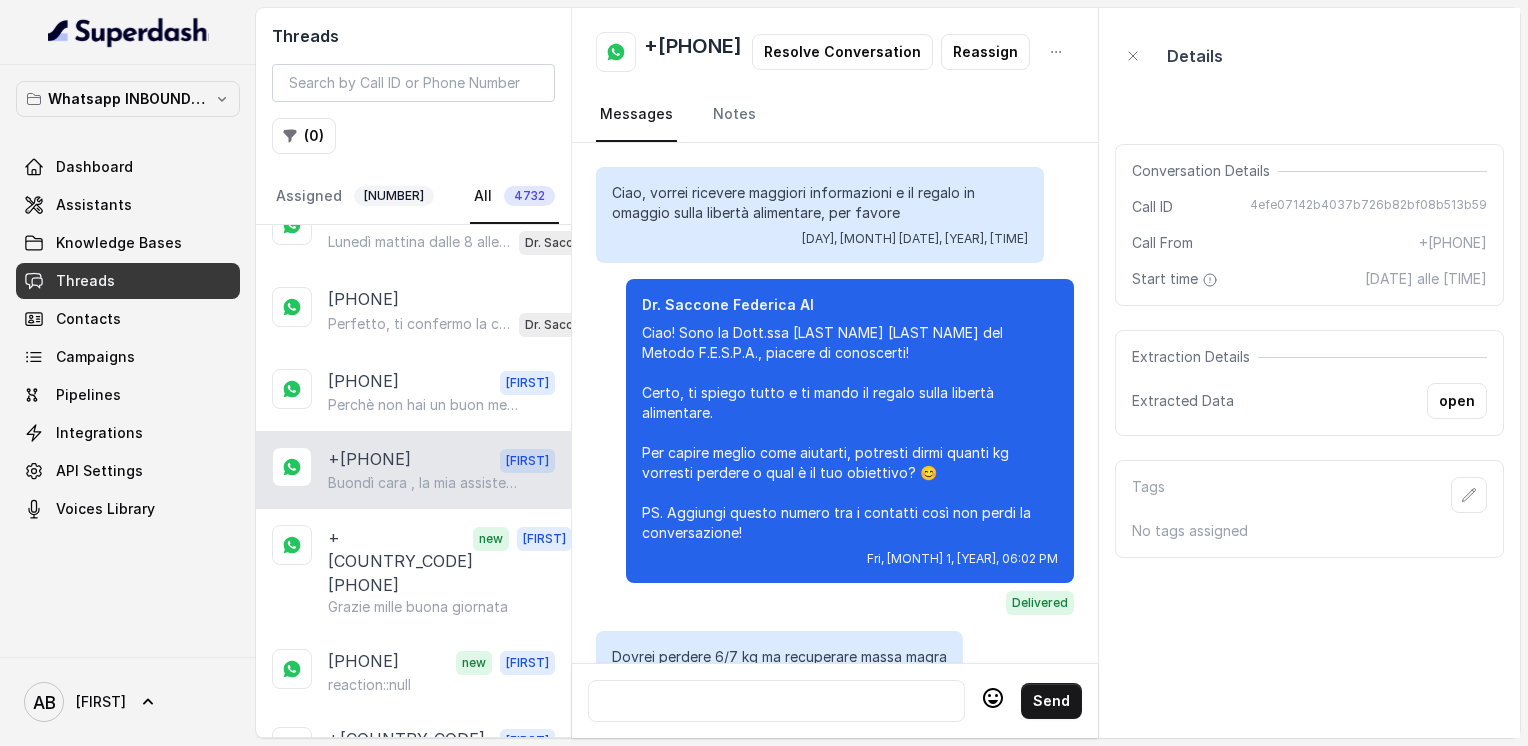 scroll, scrollTop: 2488, scrollLeft: 0, axis: vertical 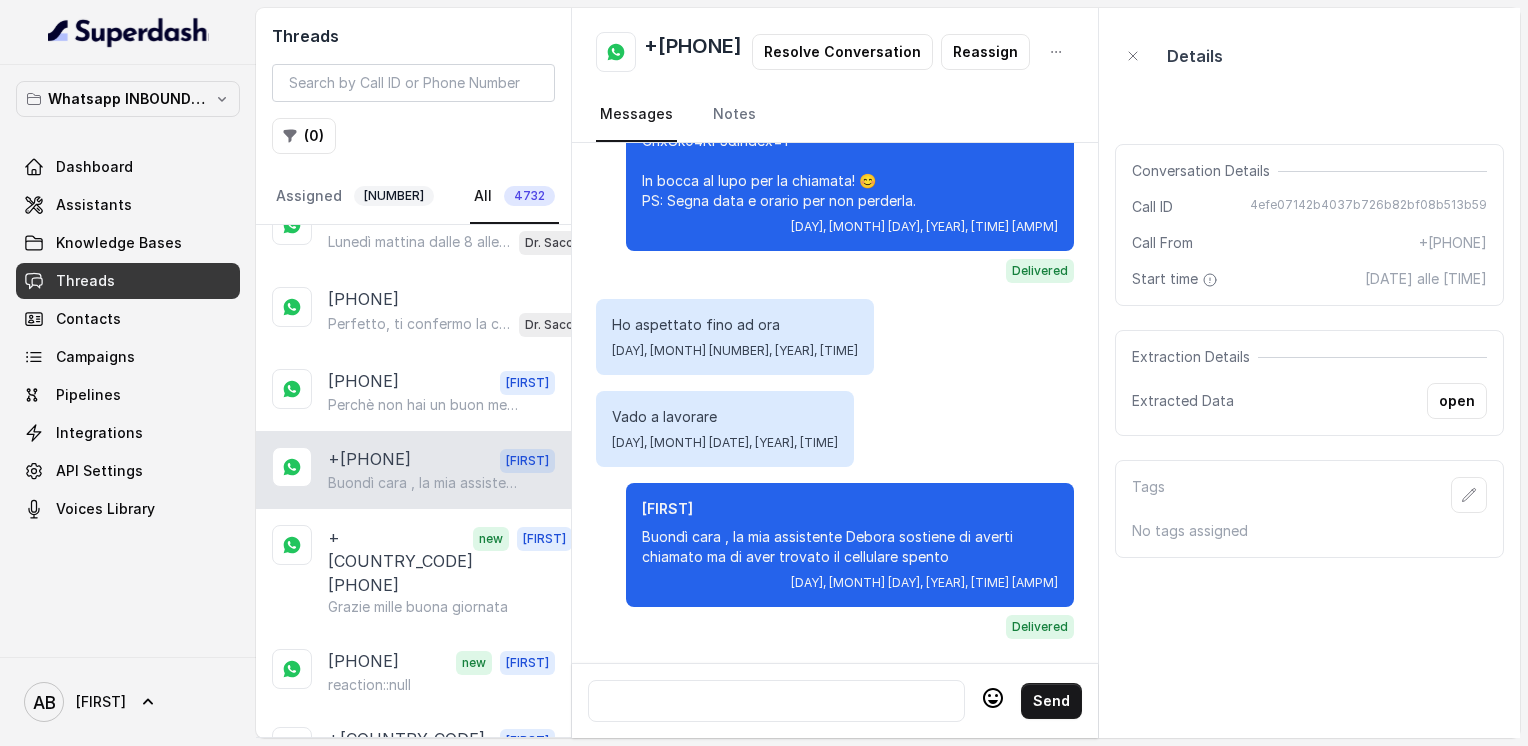 click at bounding box center [776, 701] 